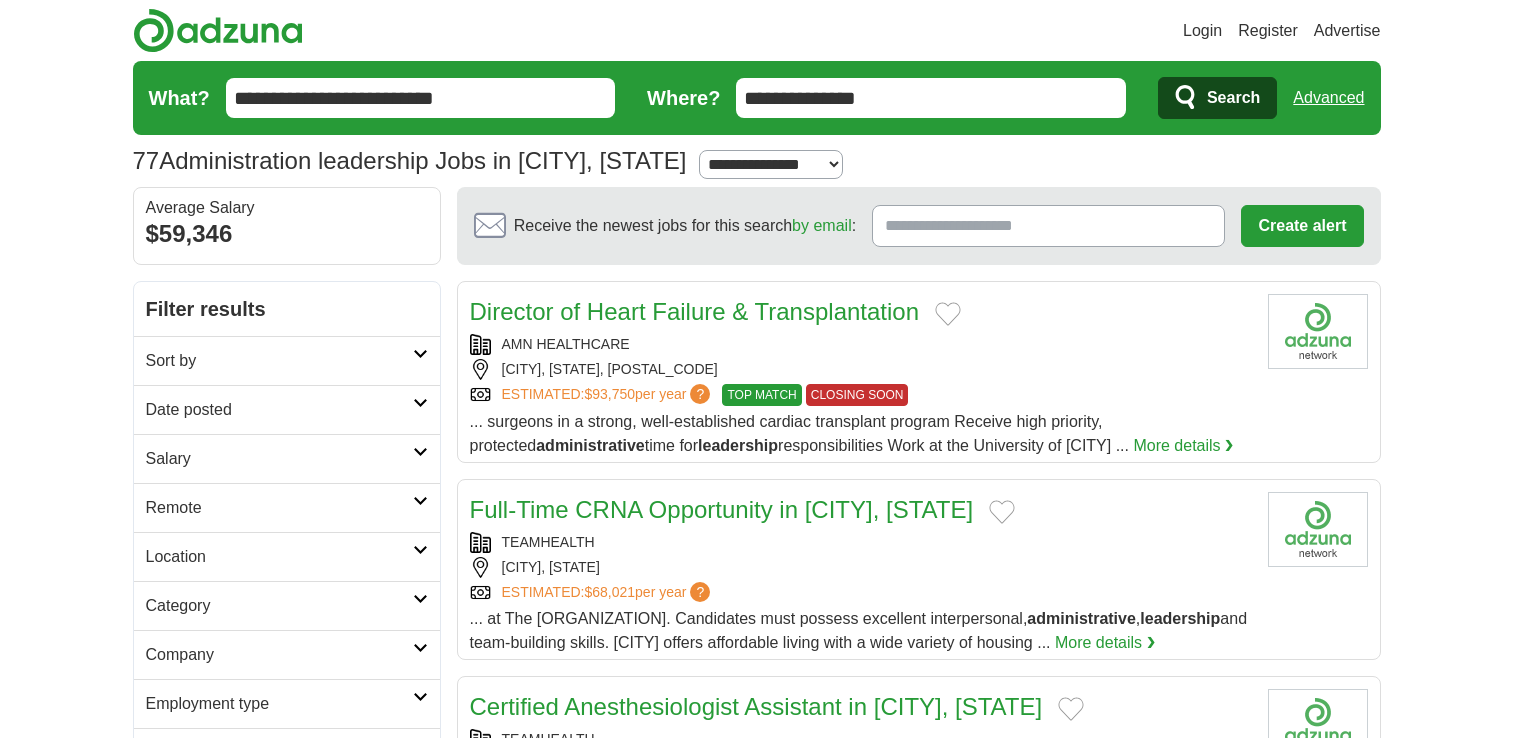 scroll, scrollTop: 0, scrollLeft: 0, axis: both 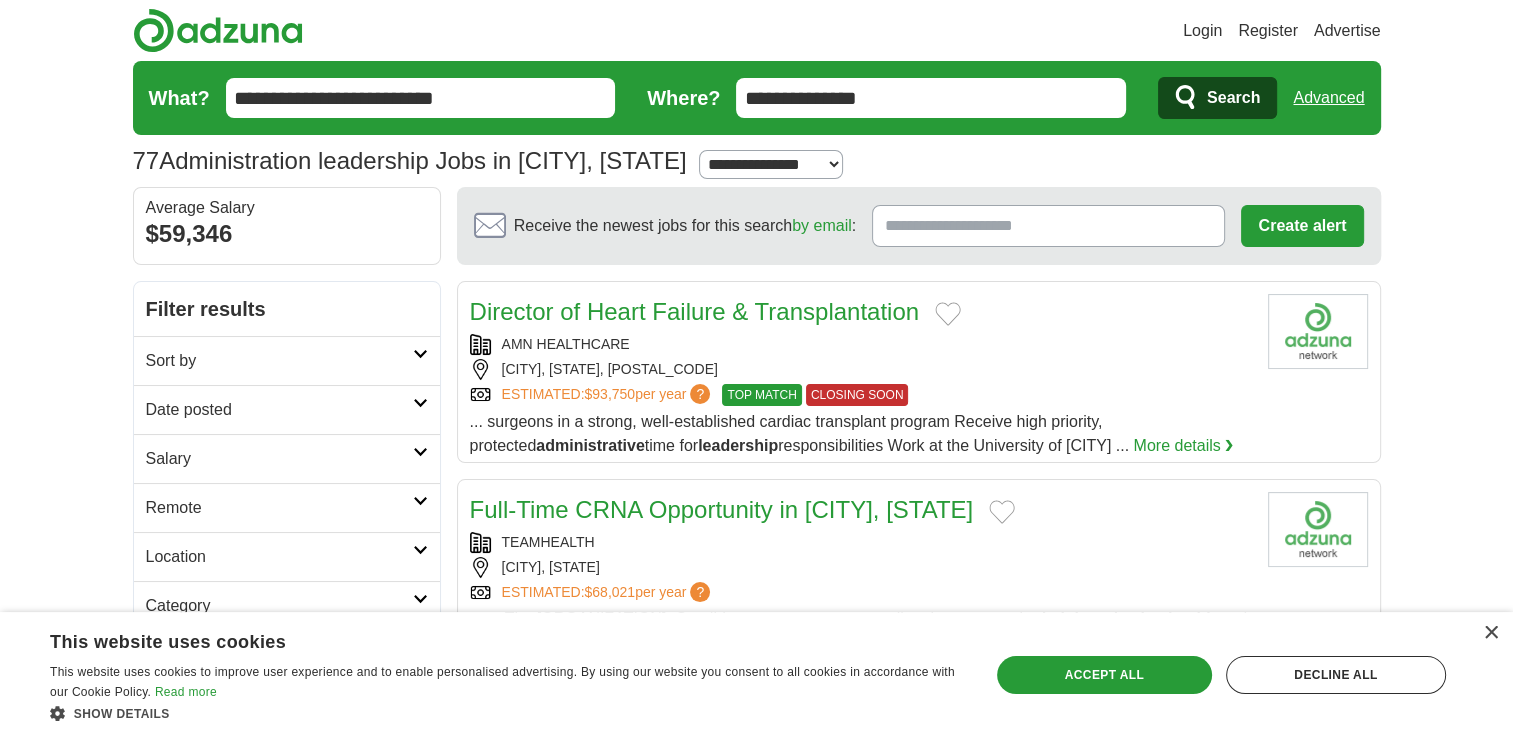 click on "**********" at bounding box center [771, 164] 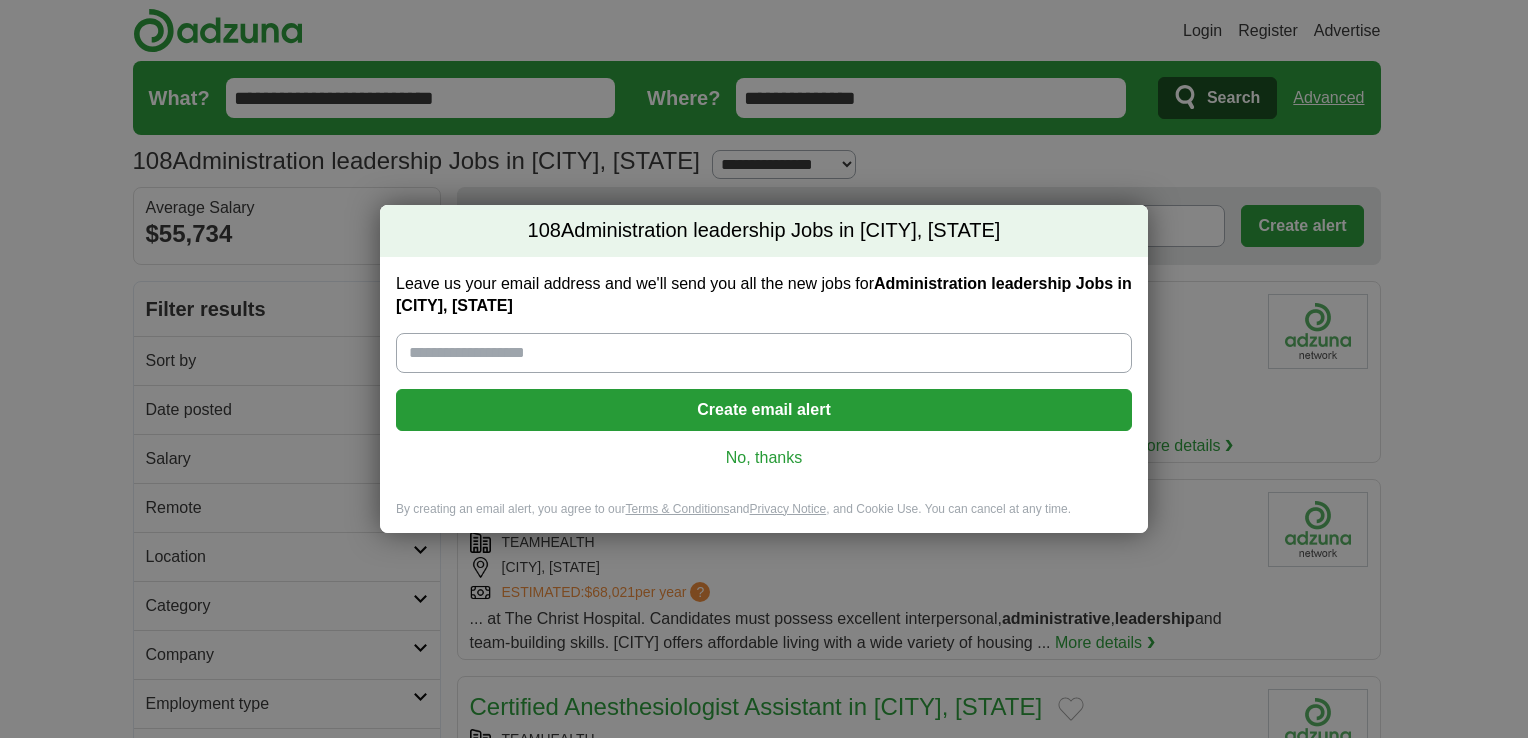 scroll, scrollTop: 0, scrollLeft: 0, axis: both 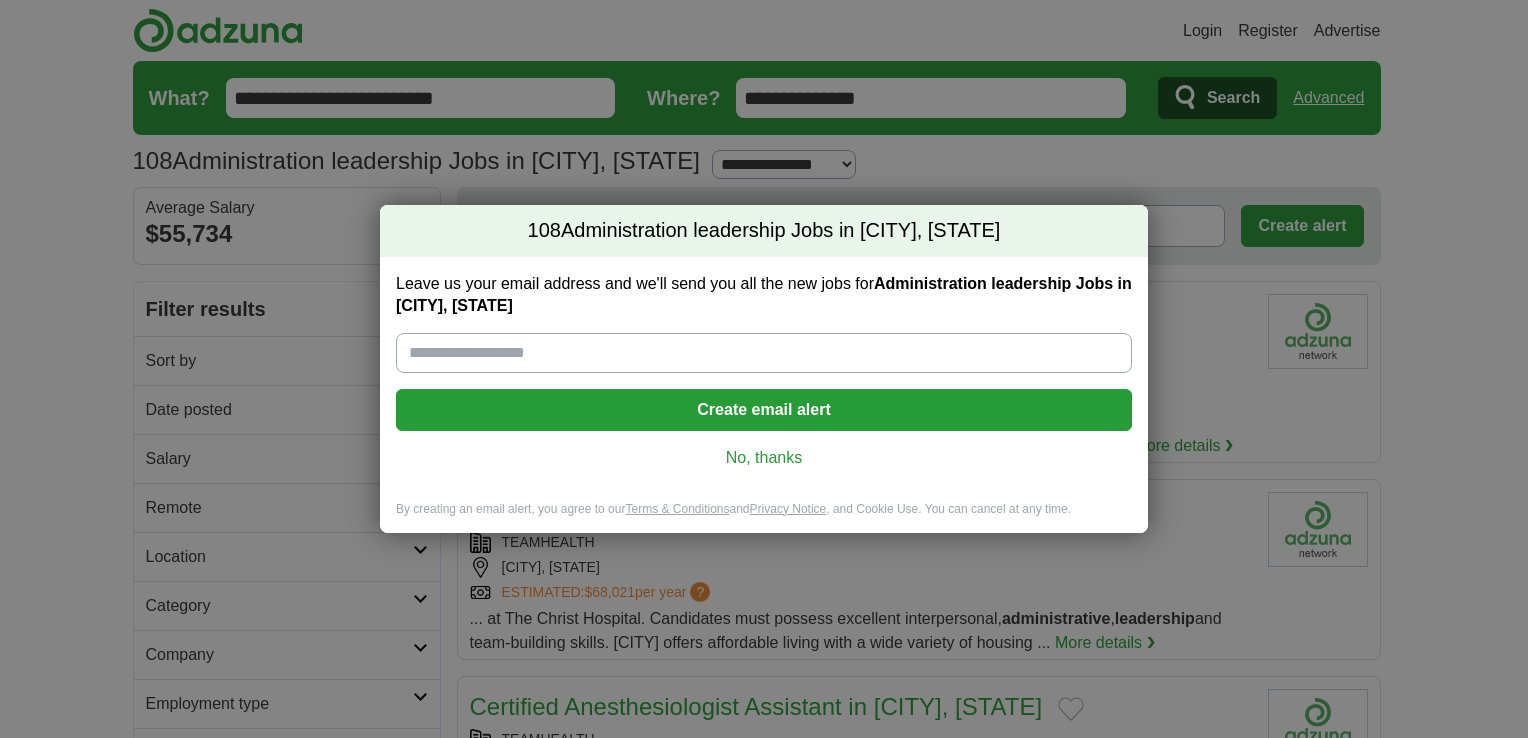 click on "Leave us your email address and we'll send you all the new jobs for  Administration leadership  Jobs in Cincinnati, OH" at bounding box center (764, 353) 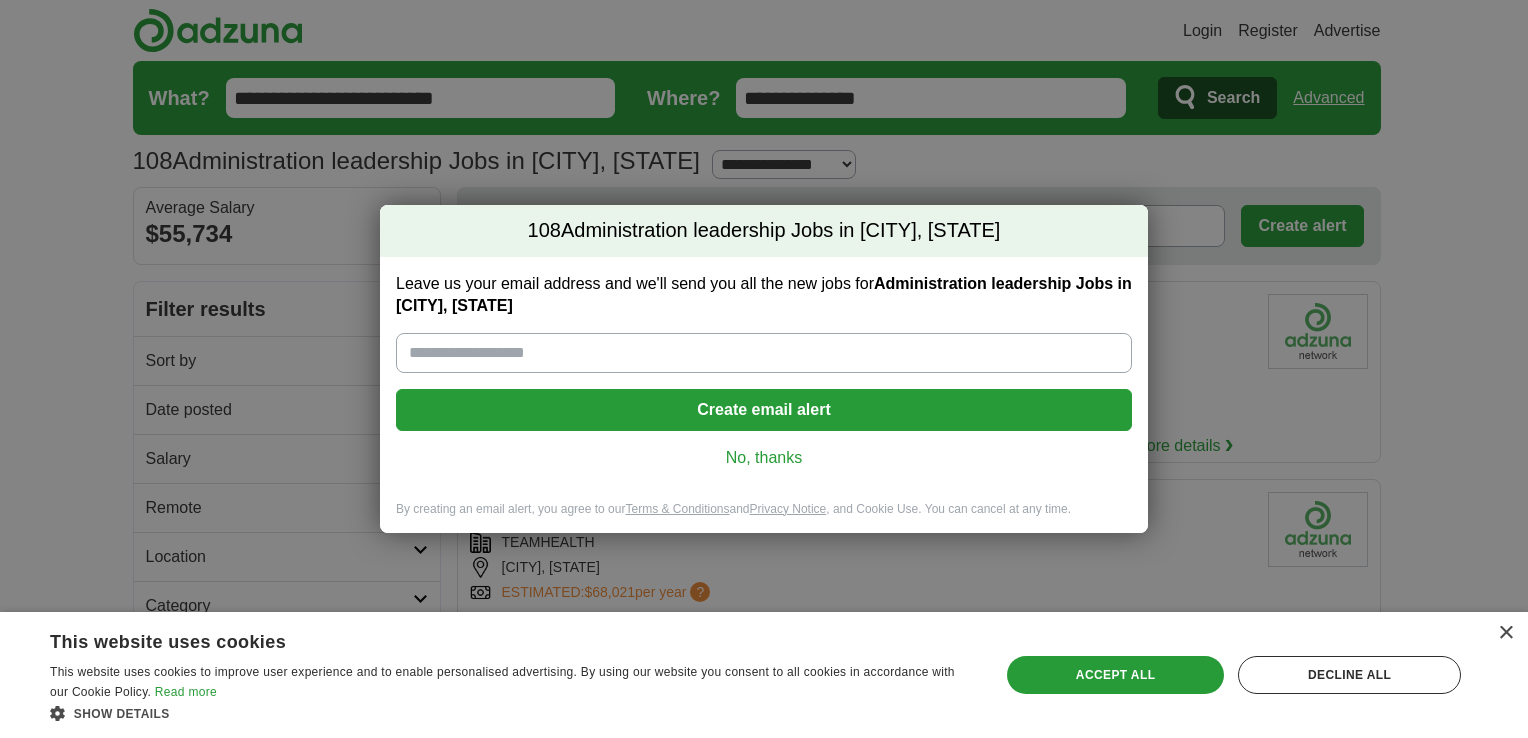 click on "Leave us your email address and we'll send you all the new jobs for  Administration leadership  Jobs in Cincinnati, OH" at bounding box center [764, 353] 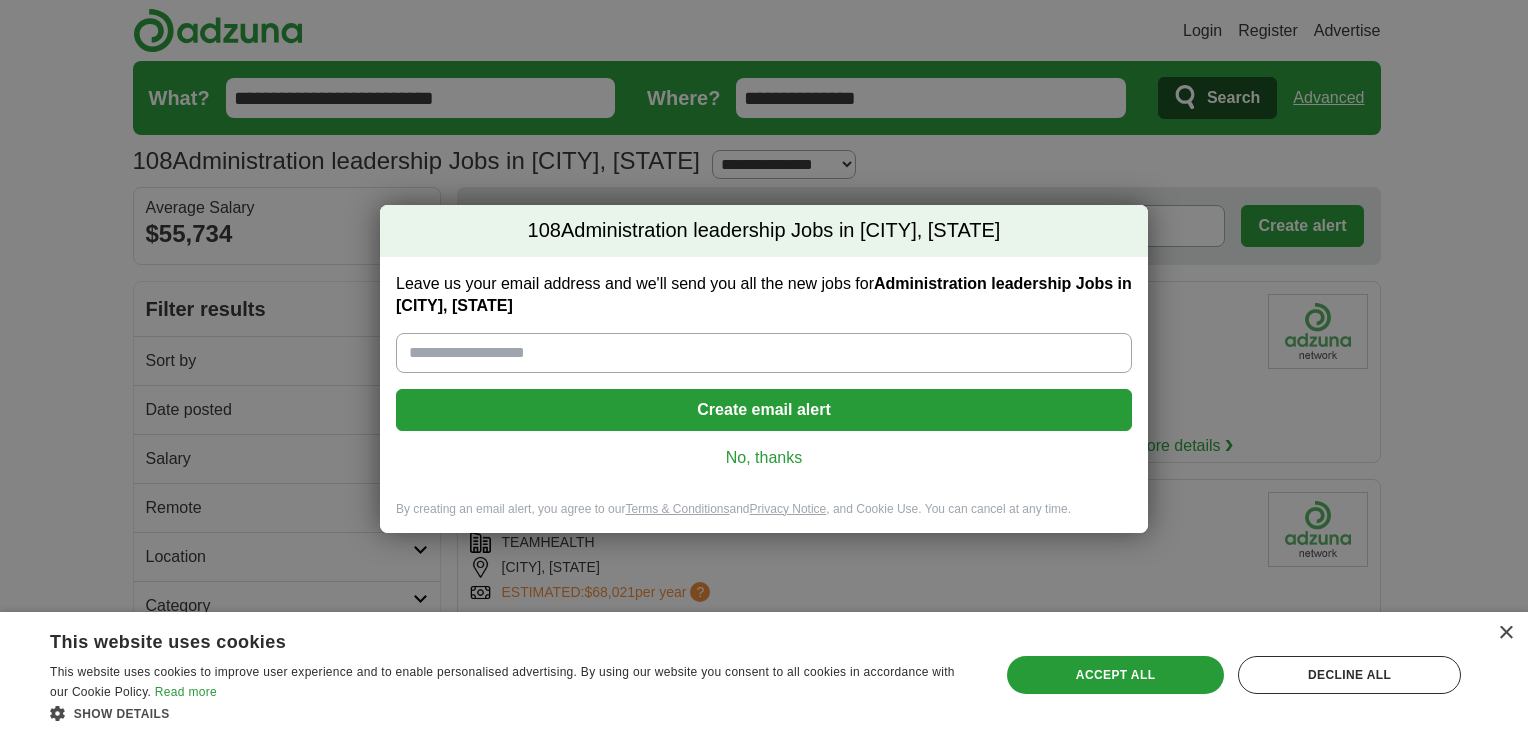 type on "**********" 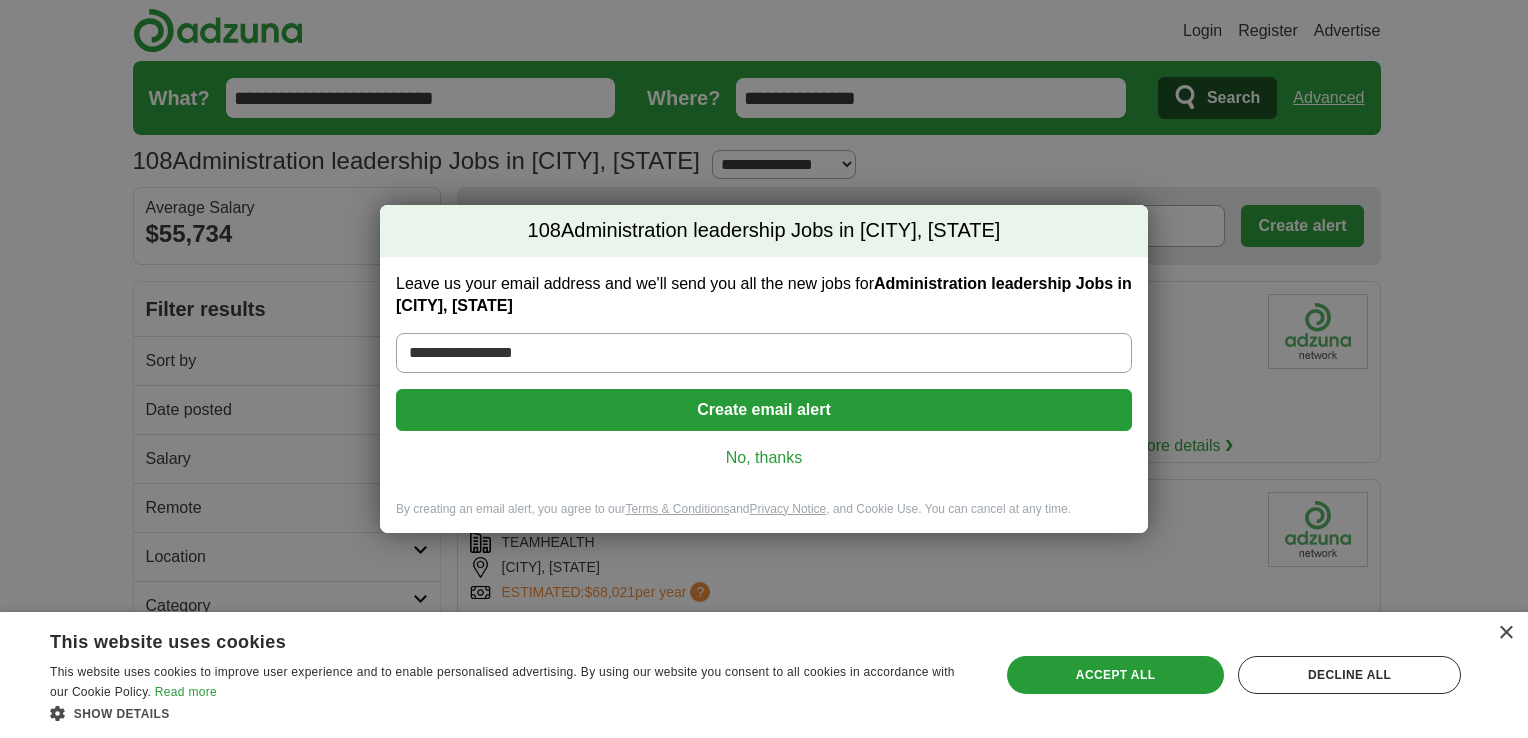 click on "Create email alert" at bounding box center [764, 410] 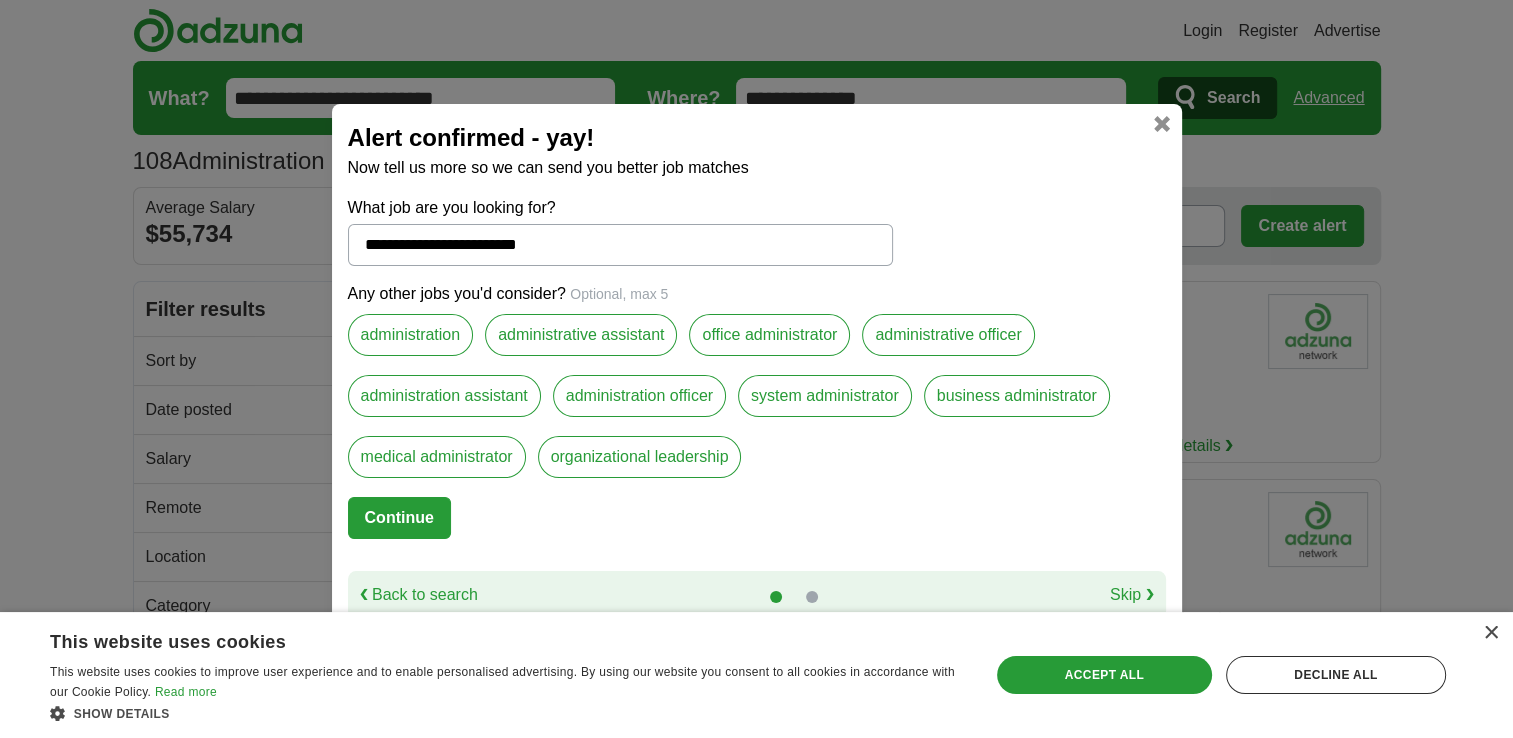 click on "Continue" at bounding box center [399, 518] 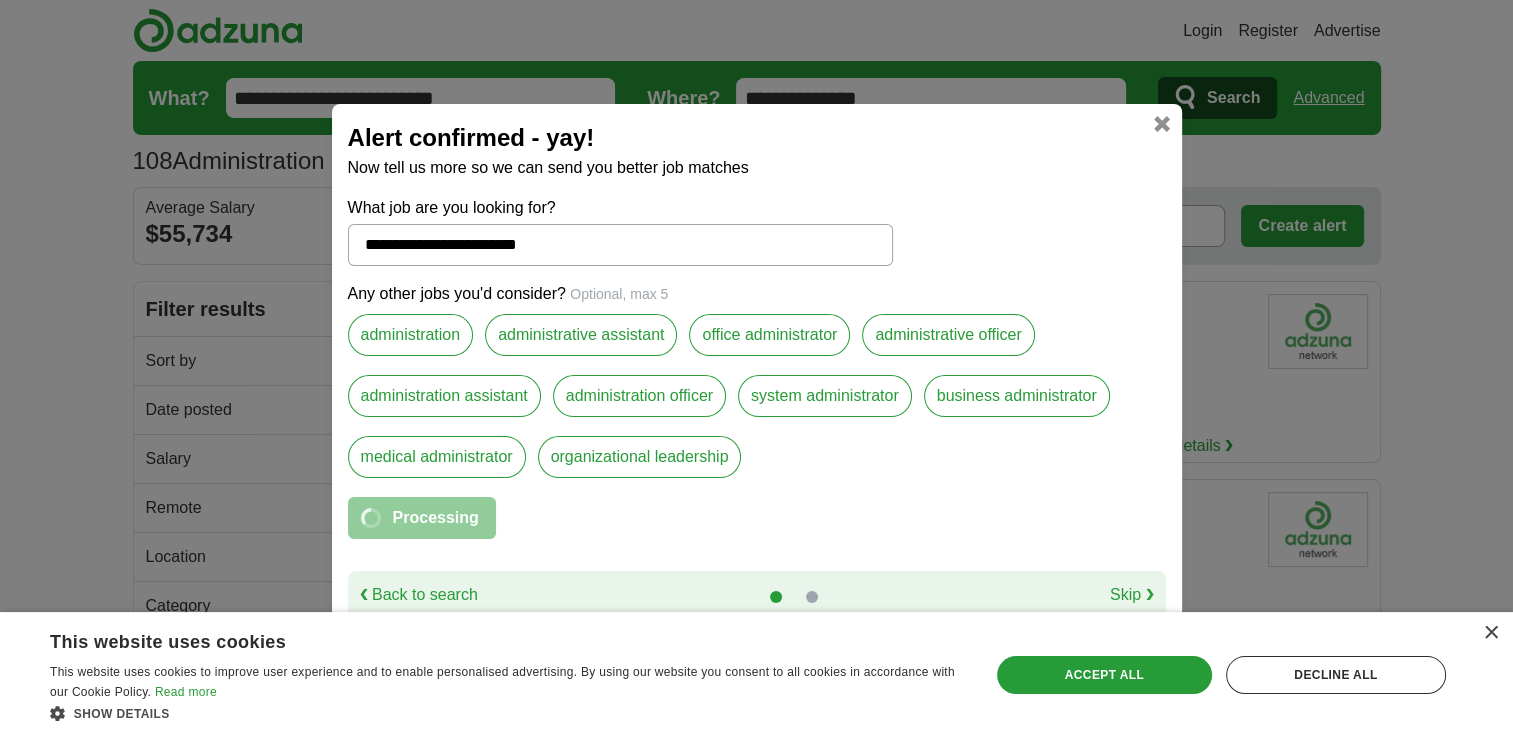 select on "**" 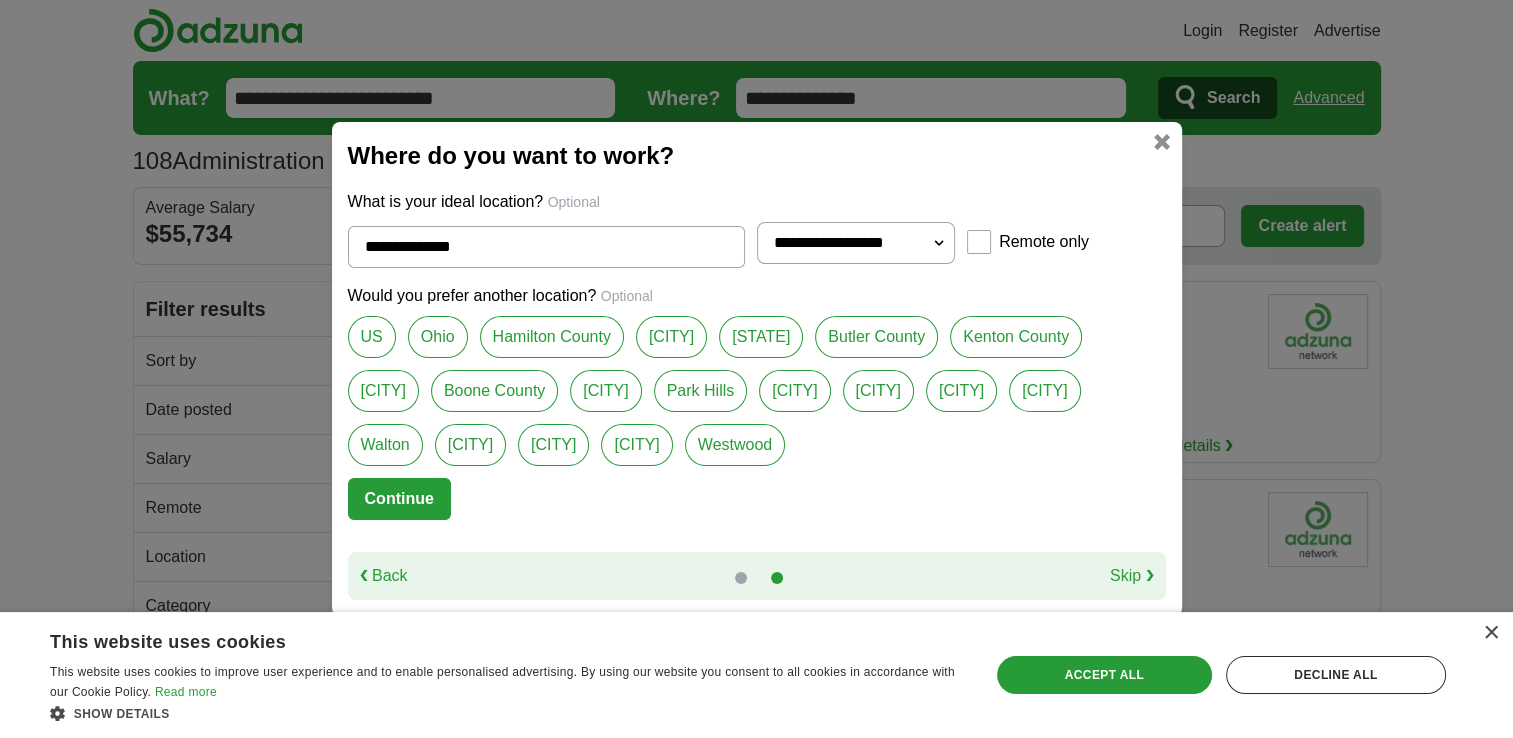 click on "Continue" at bounding box center (399, 499) 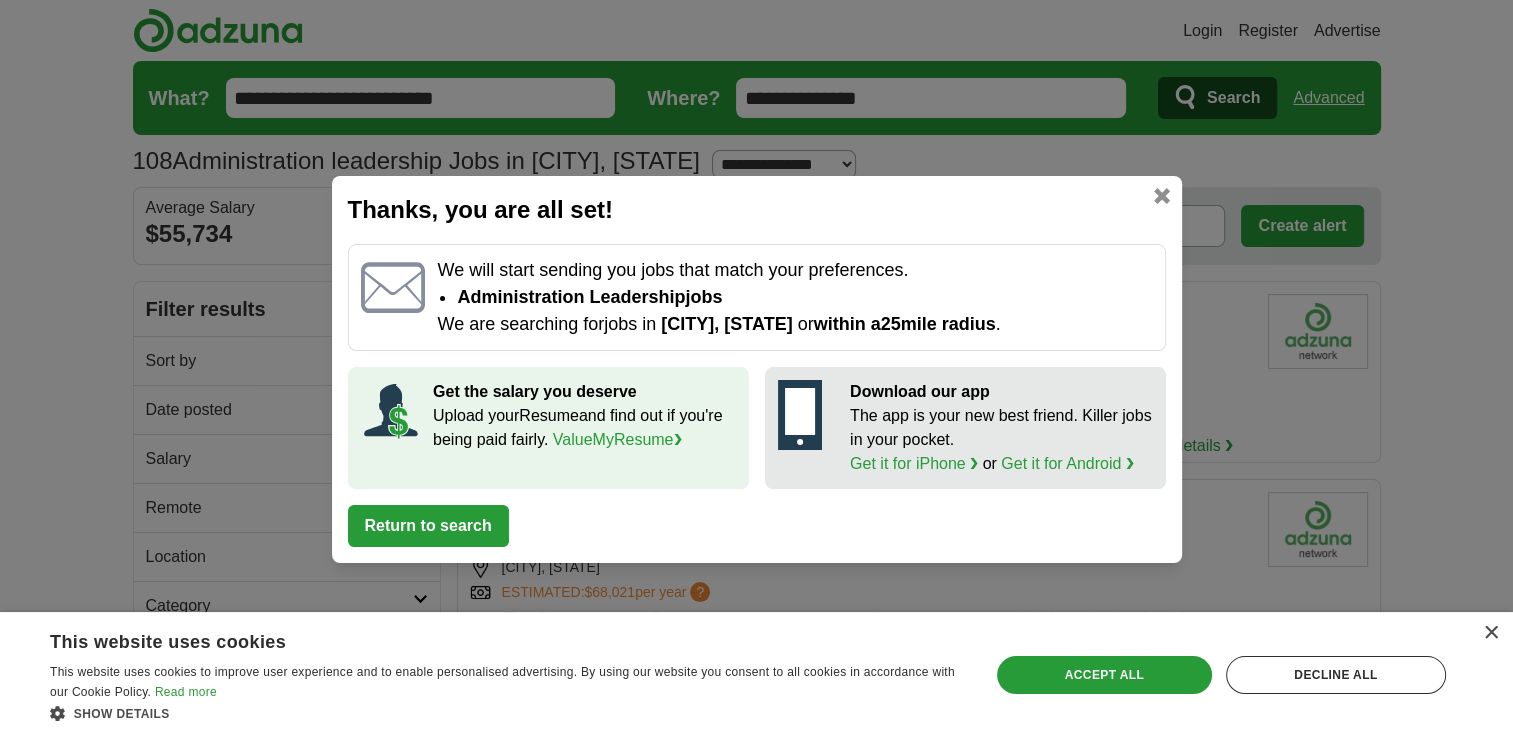 drag, startPoint x: 465, startPoint y: 533, endPoint x: 389, endPoint y: 538, distance: 76.1643 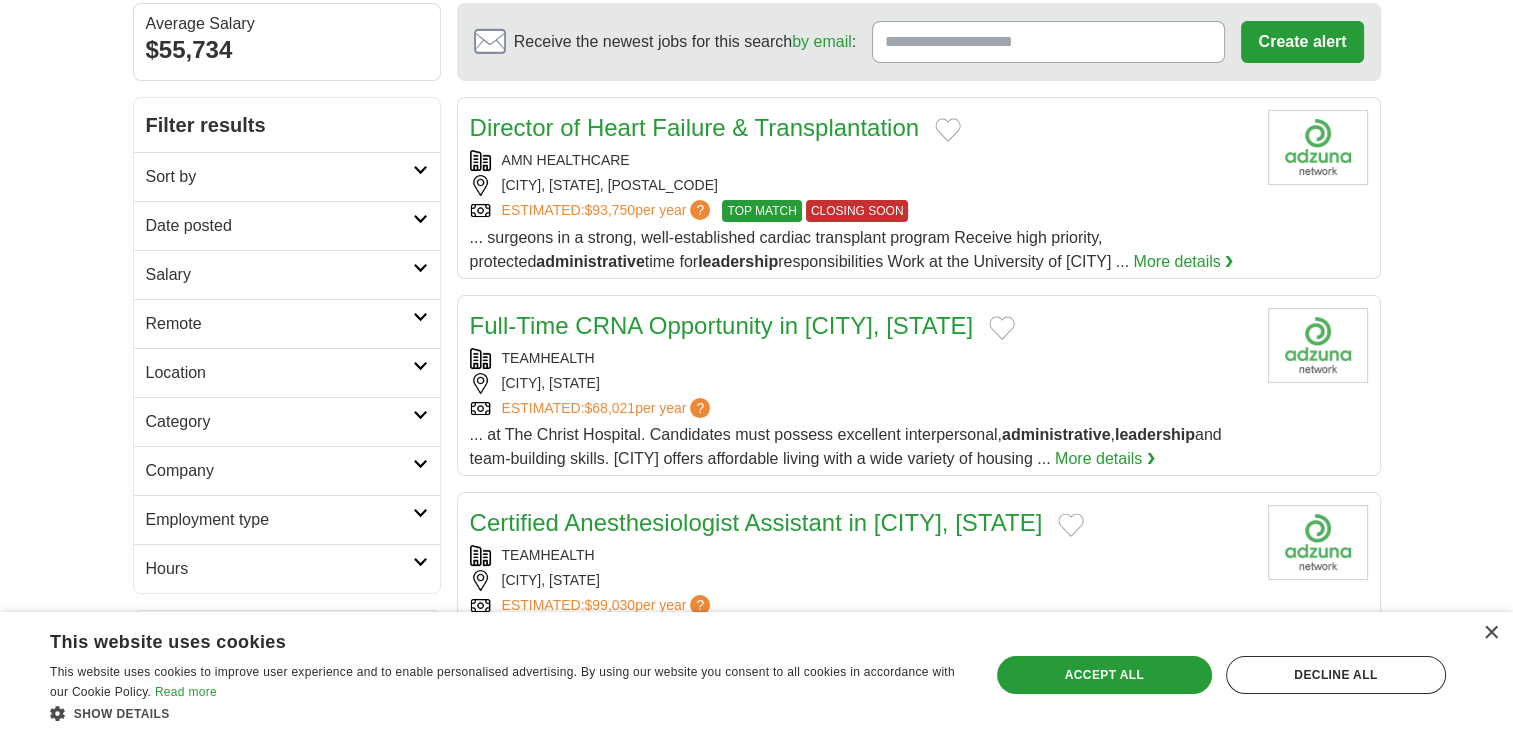 scroll, scrollTop: 199, scrollLeft: 0, axis: vertical 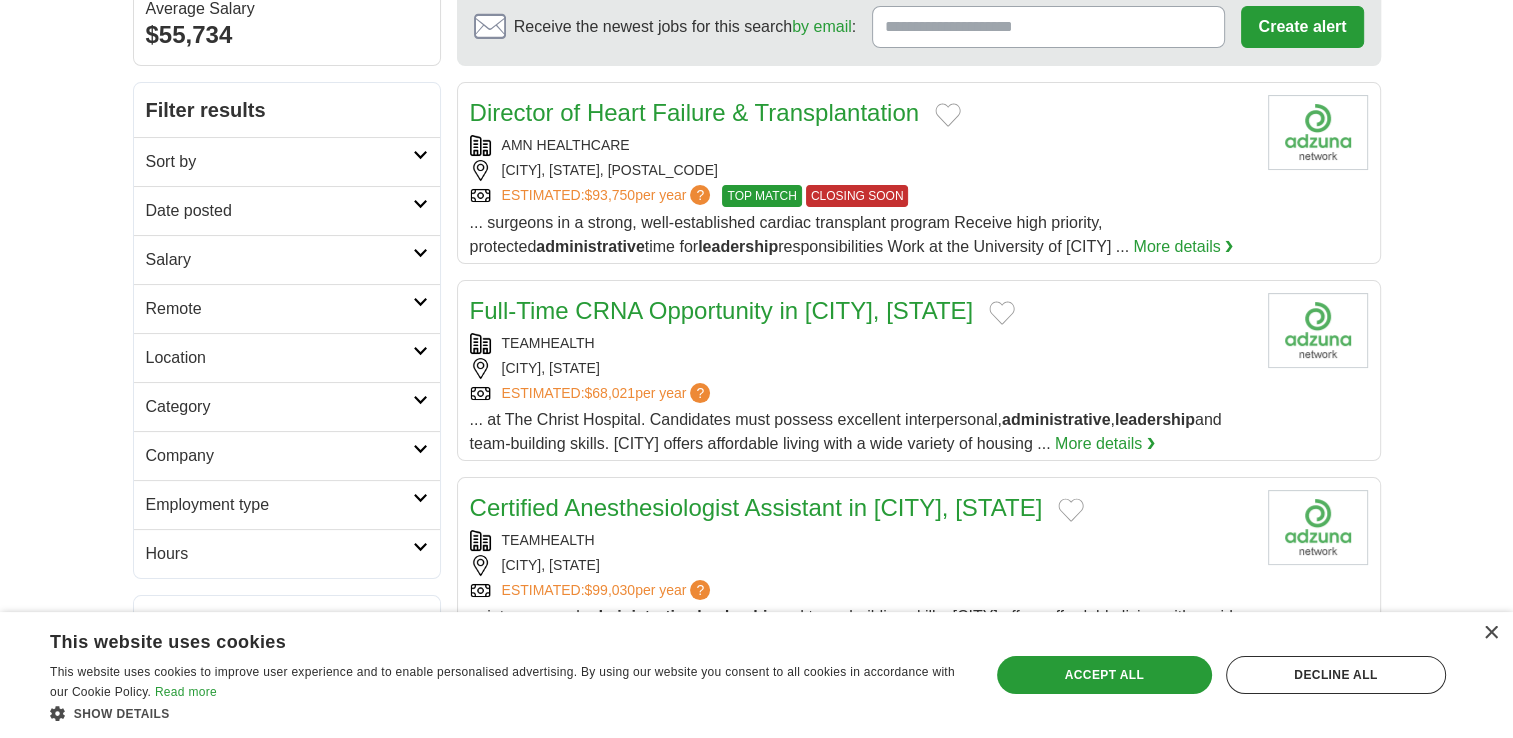 click on "Remote" at bounding box center (279, 309) 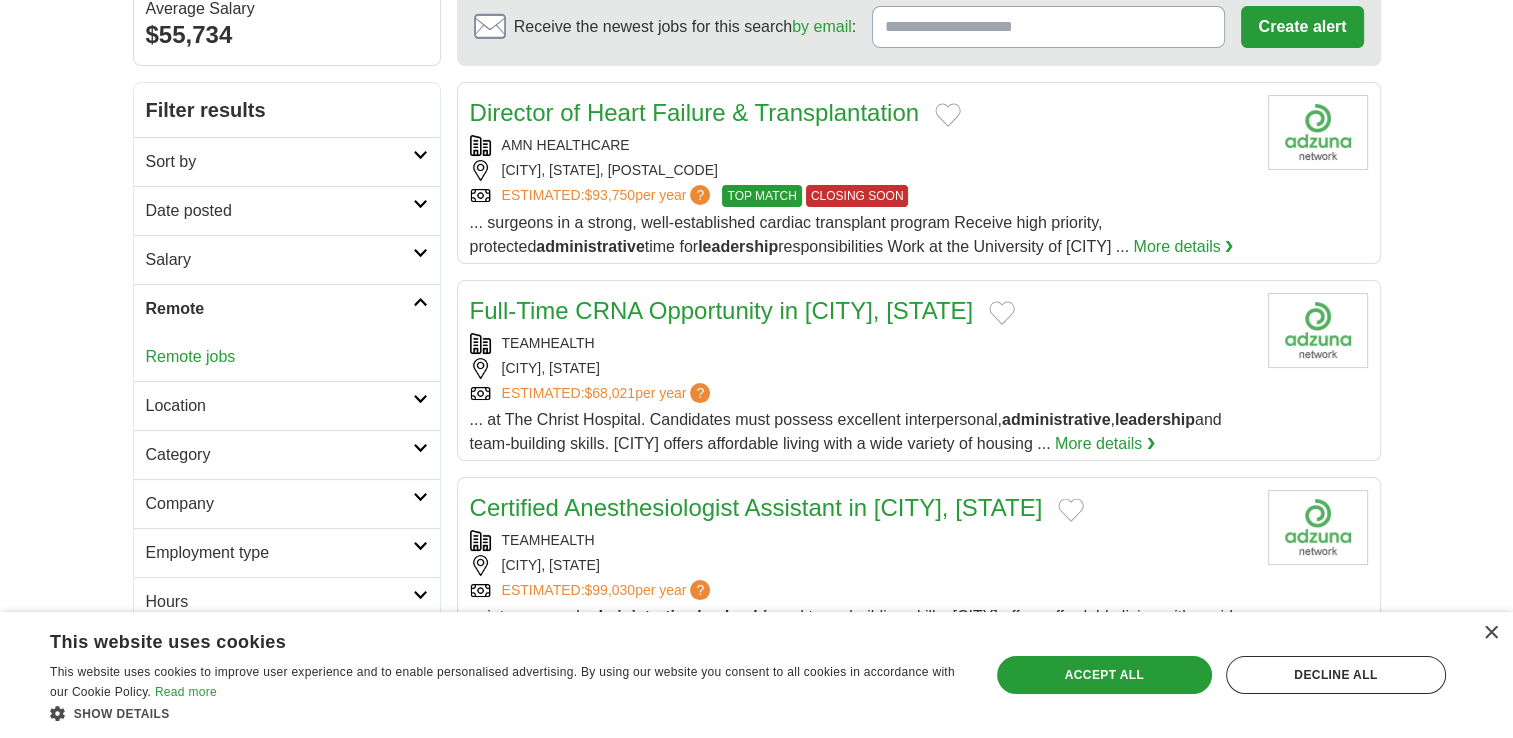 click on "Date posted" at bounding box center [279, 211] 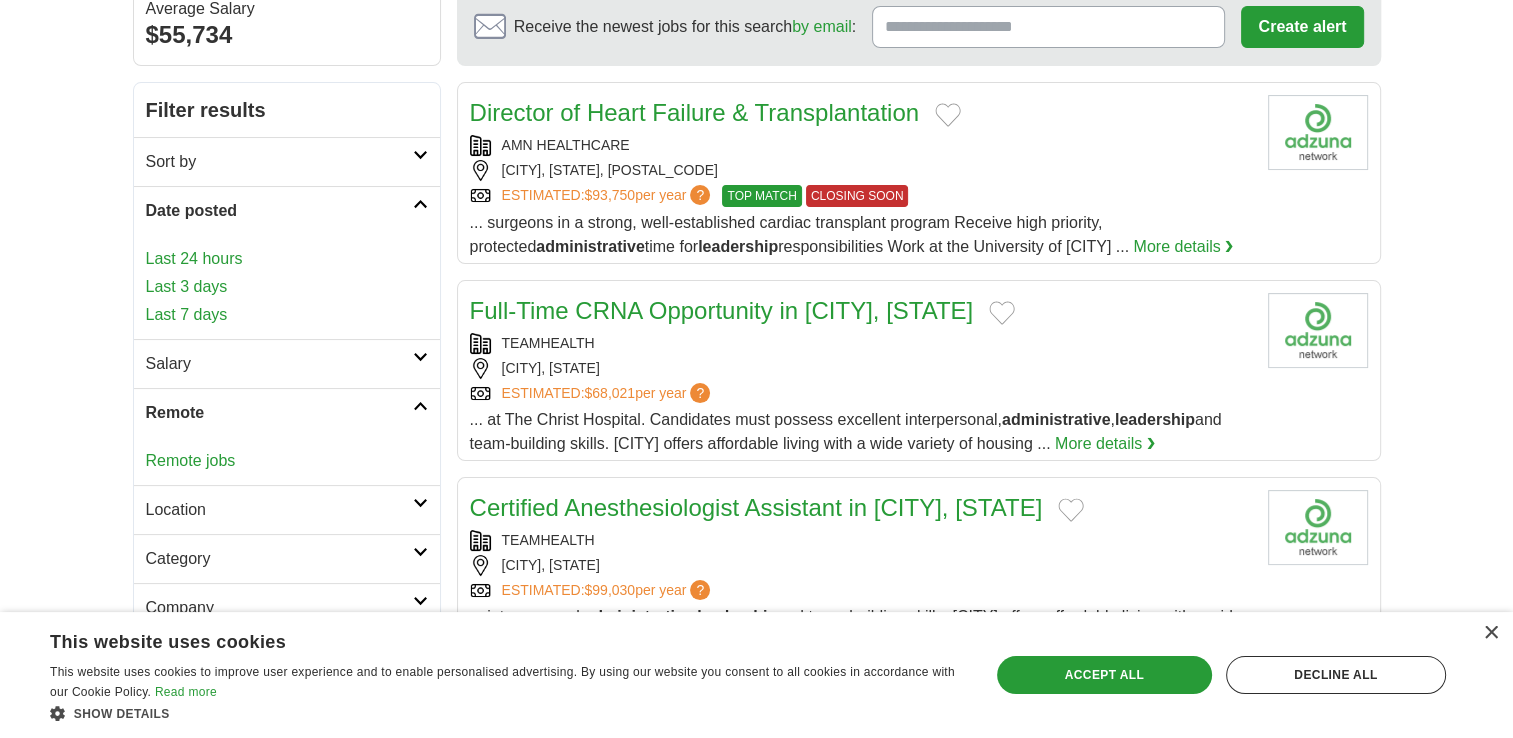 click on "Last 7 days" at bounding box center [287, 315] 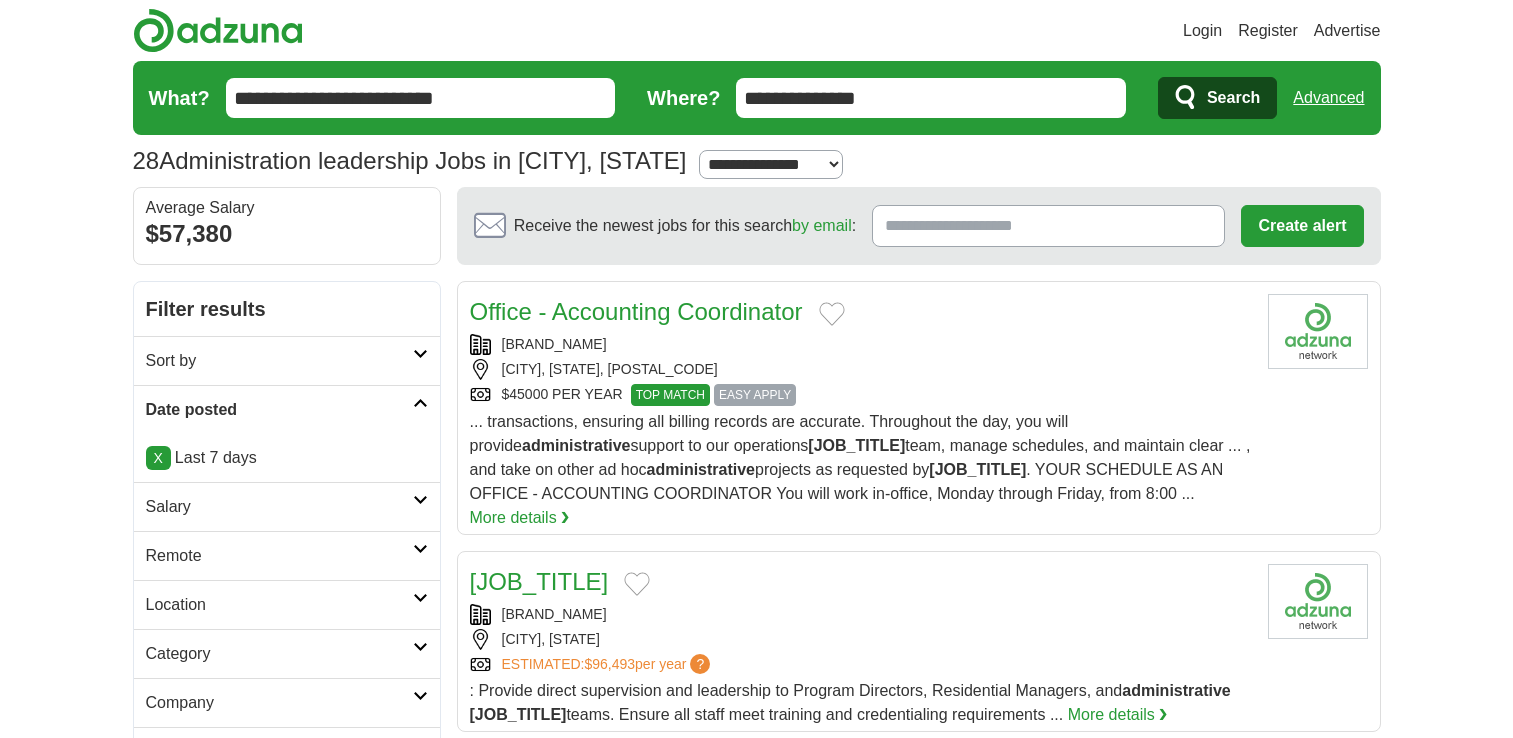 scroll, scrollTop: 0, scrollLeft: 0, axis: both 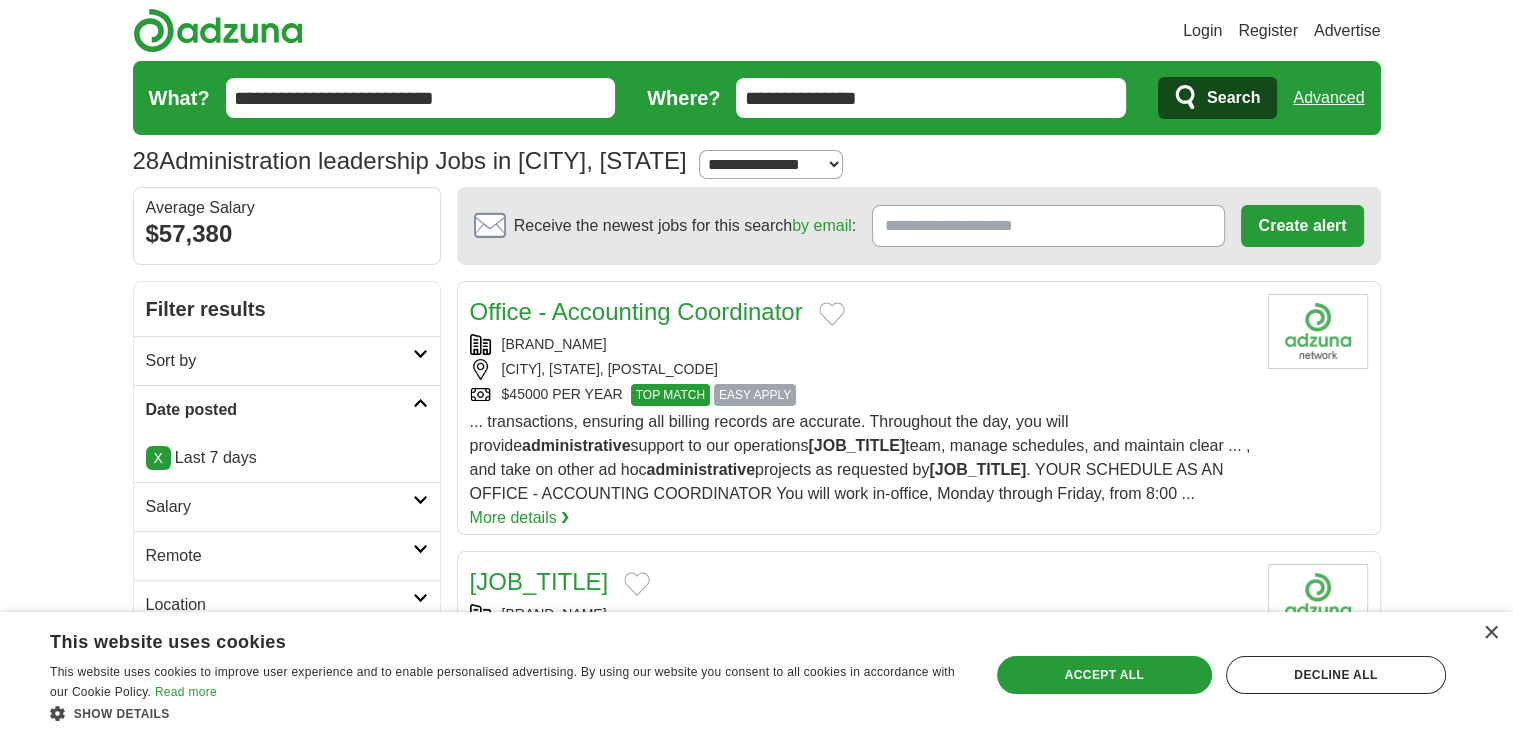 click on "Search" at bounding box center (1233, 98) 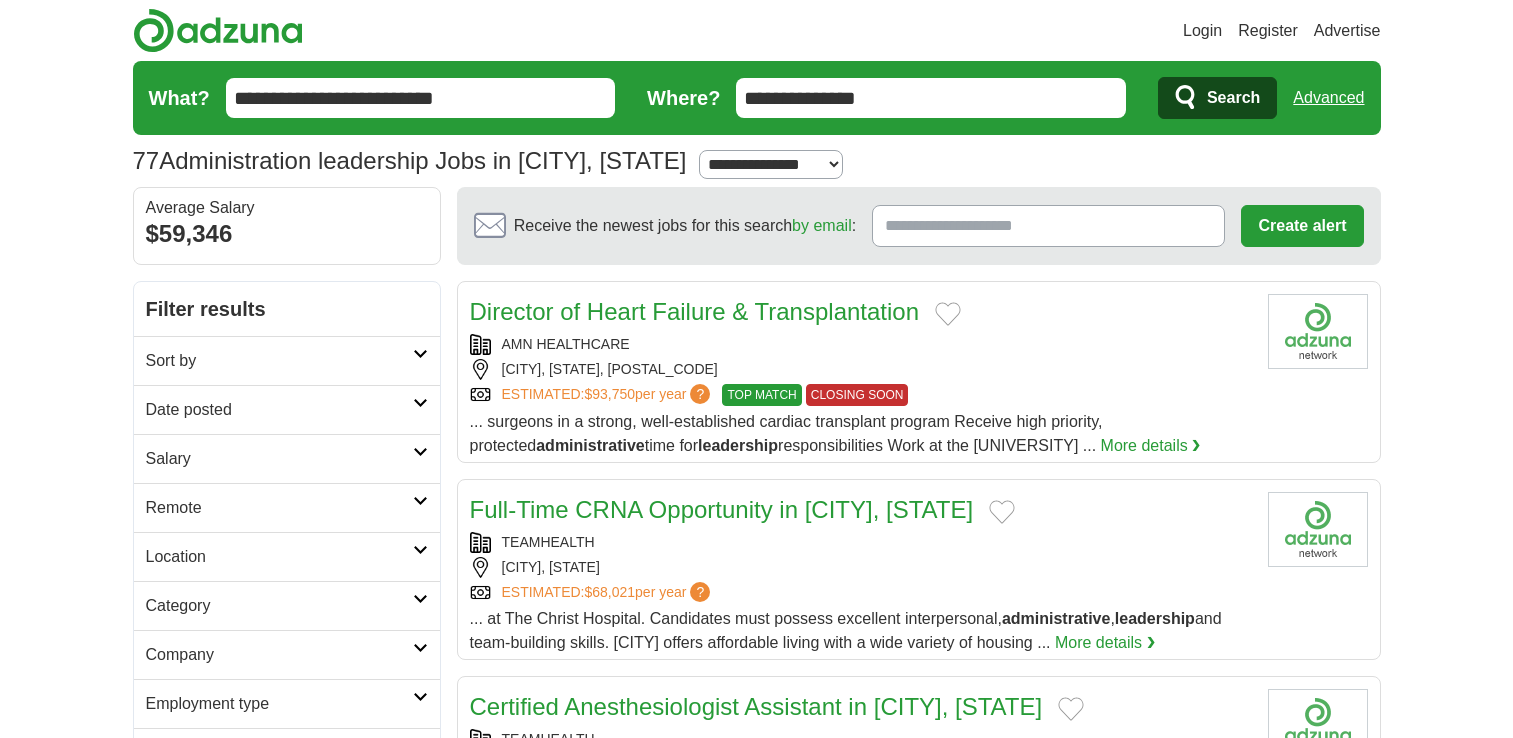 scroll, scrollTop: 0, scrollLeft: 0, axis: both 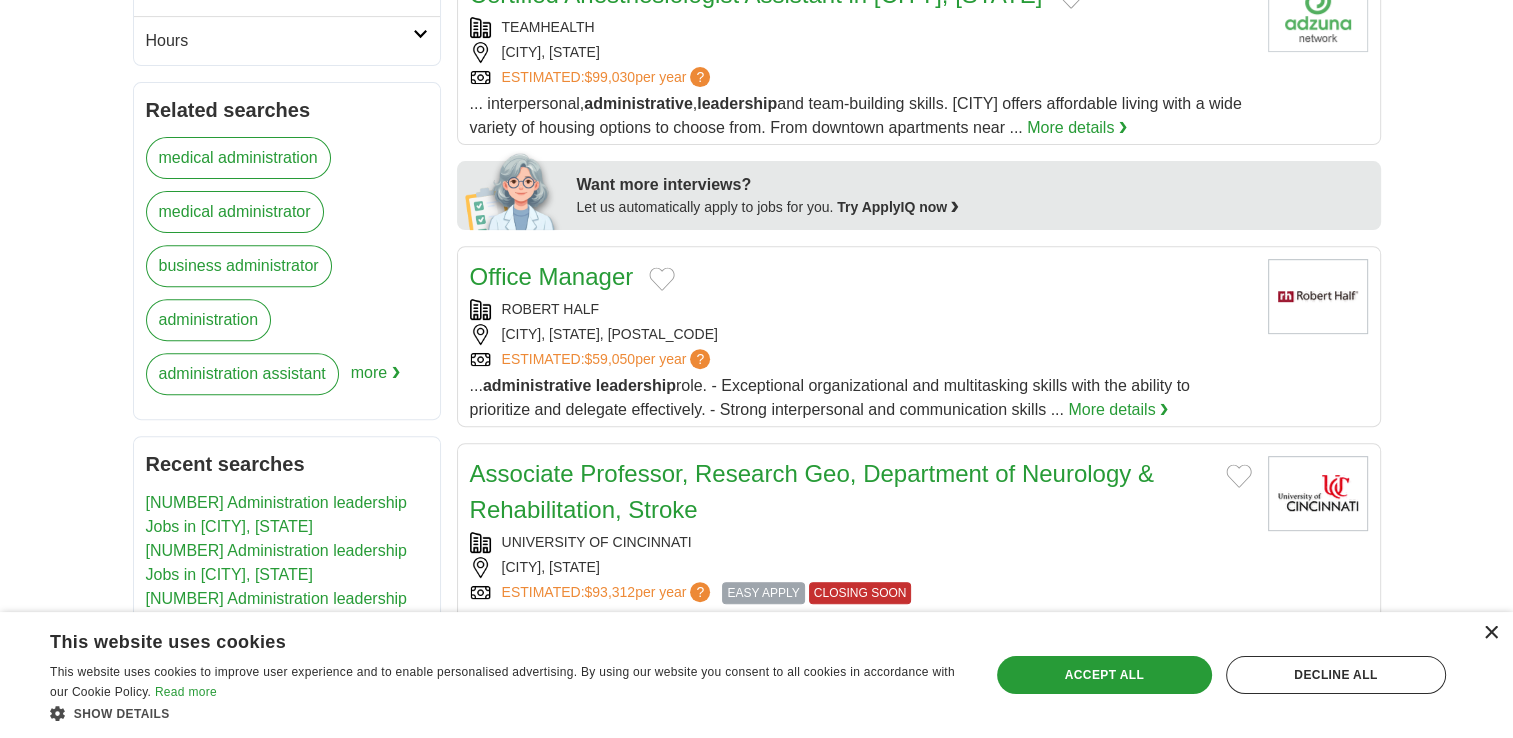 click on "×" at bounding box center (1490, 633) 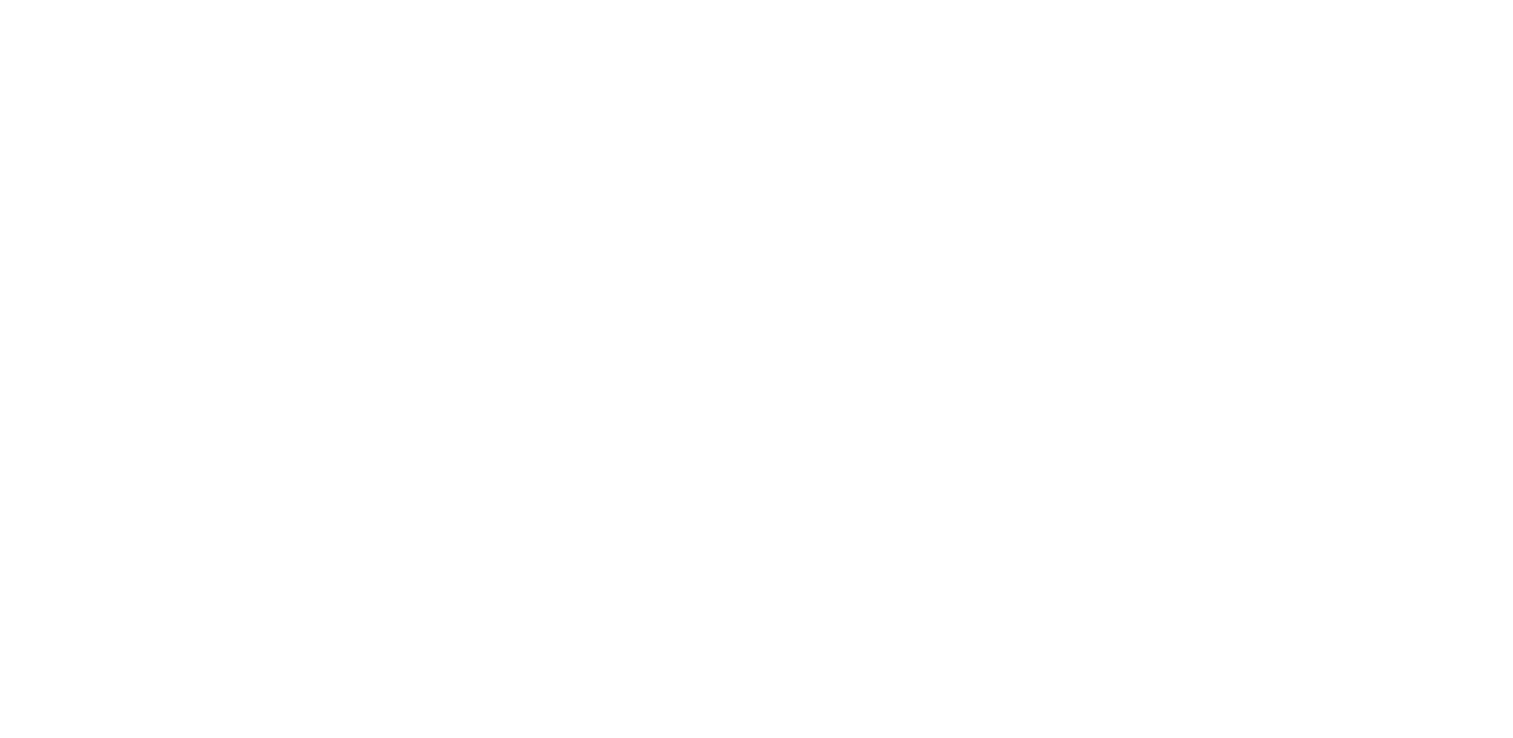 scroll, scrollTop: 3524, scrollLeft: 0, axis: vertical 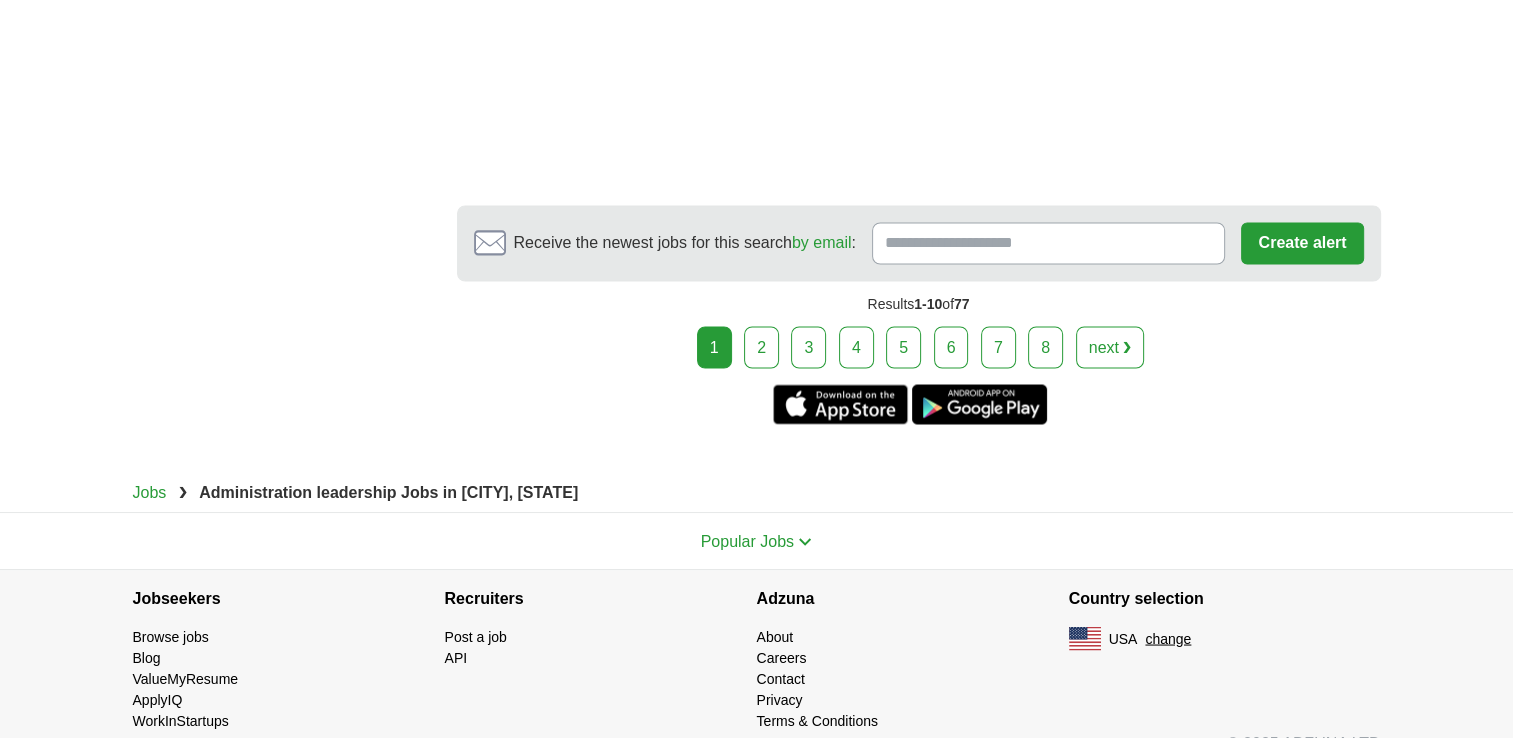 click on "2" at bounding box center (761, 347) 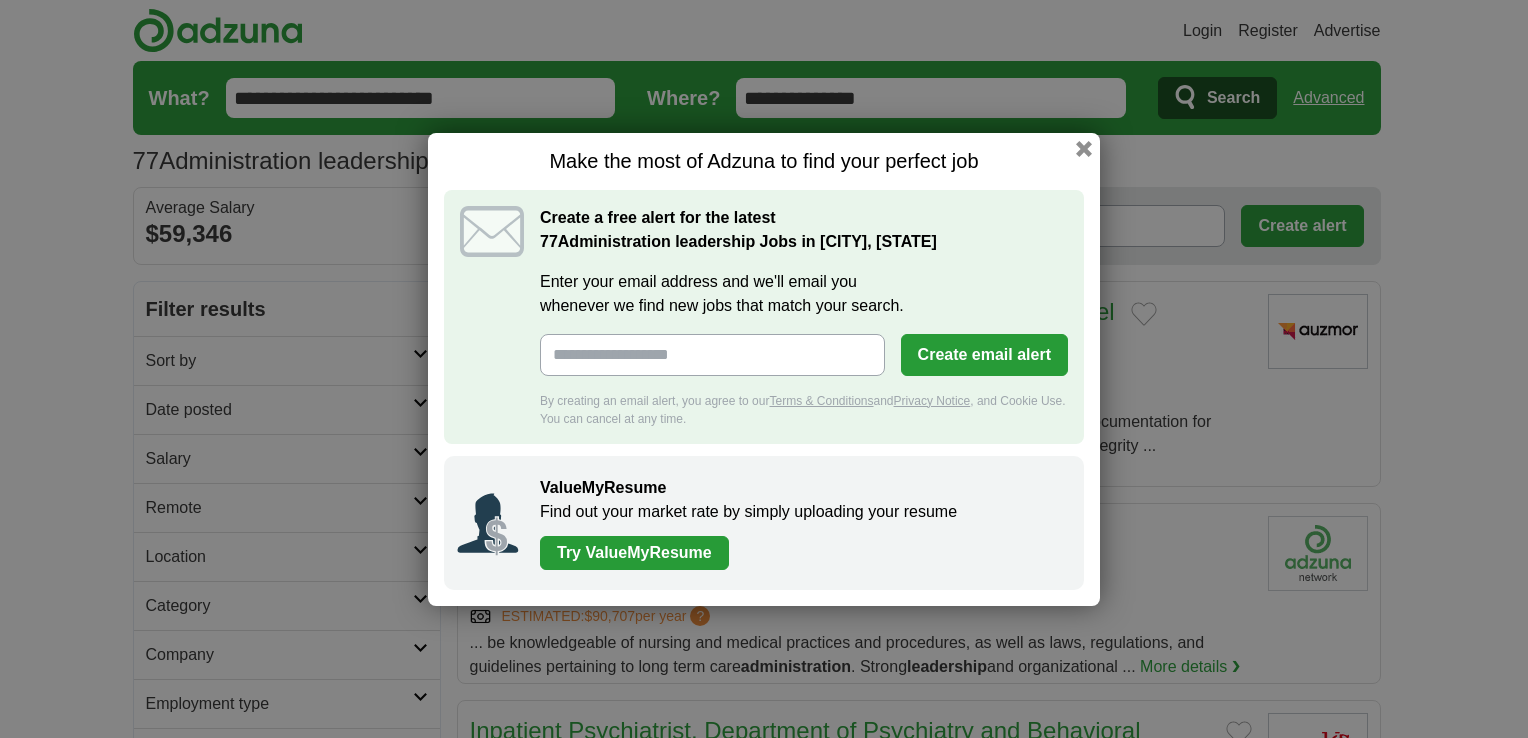 scroll, scrollTop: 0, scrollLeft: 0, axis: both 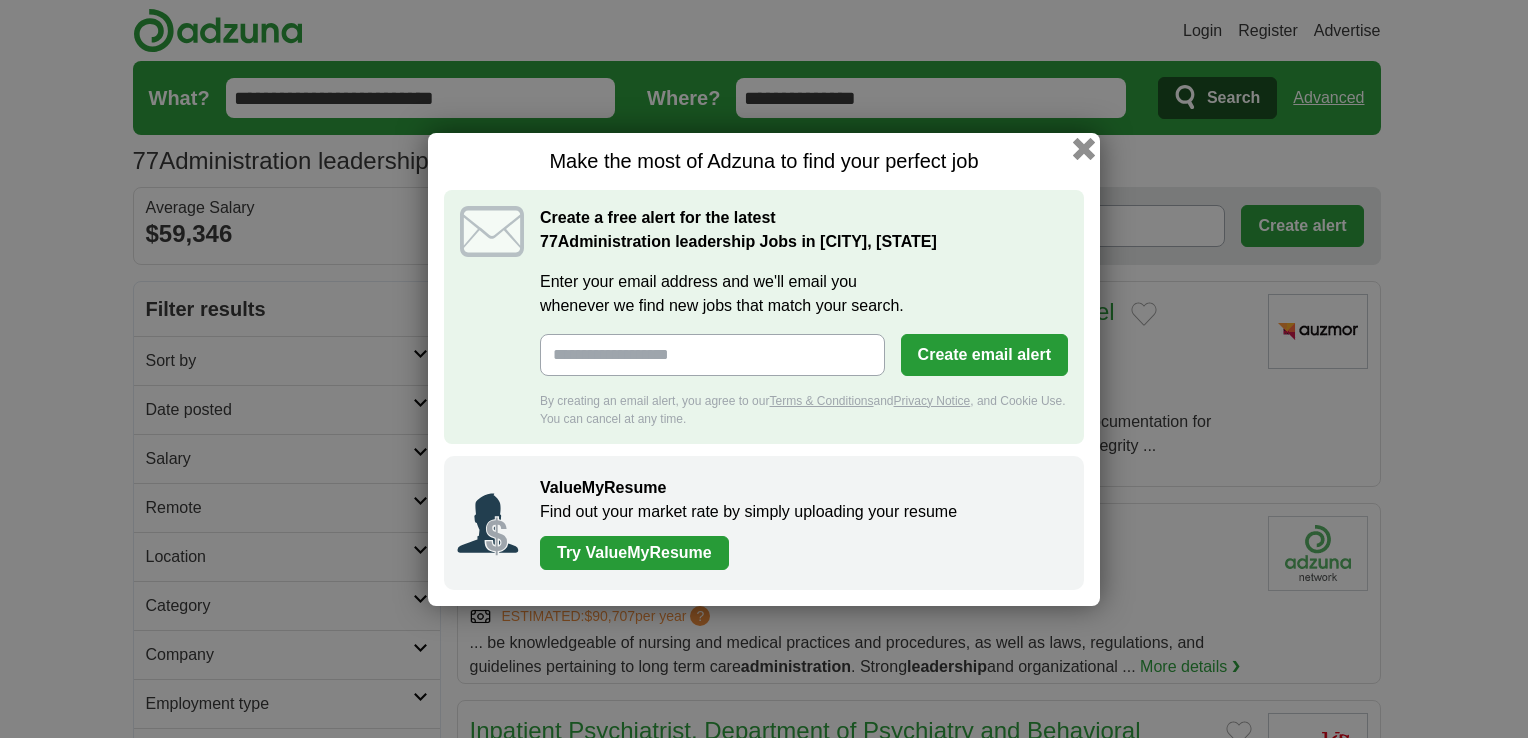 click at bounding box center (1084, 148) 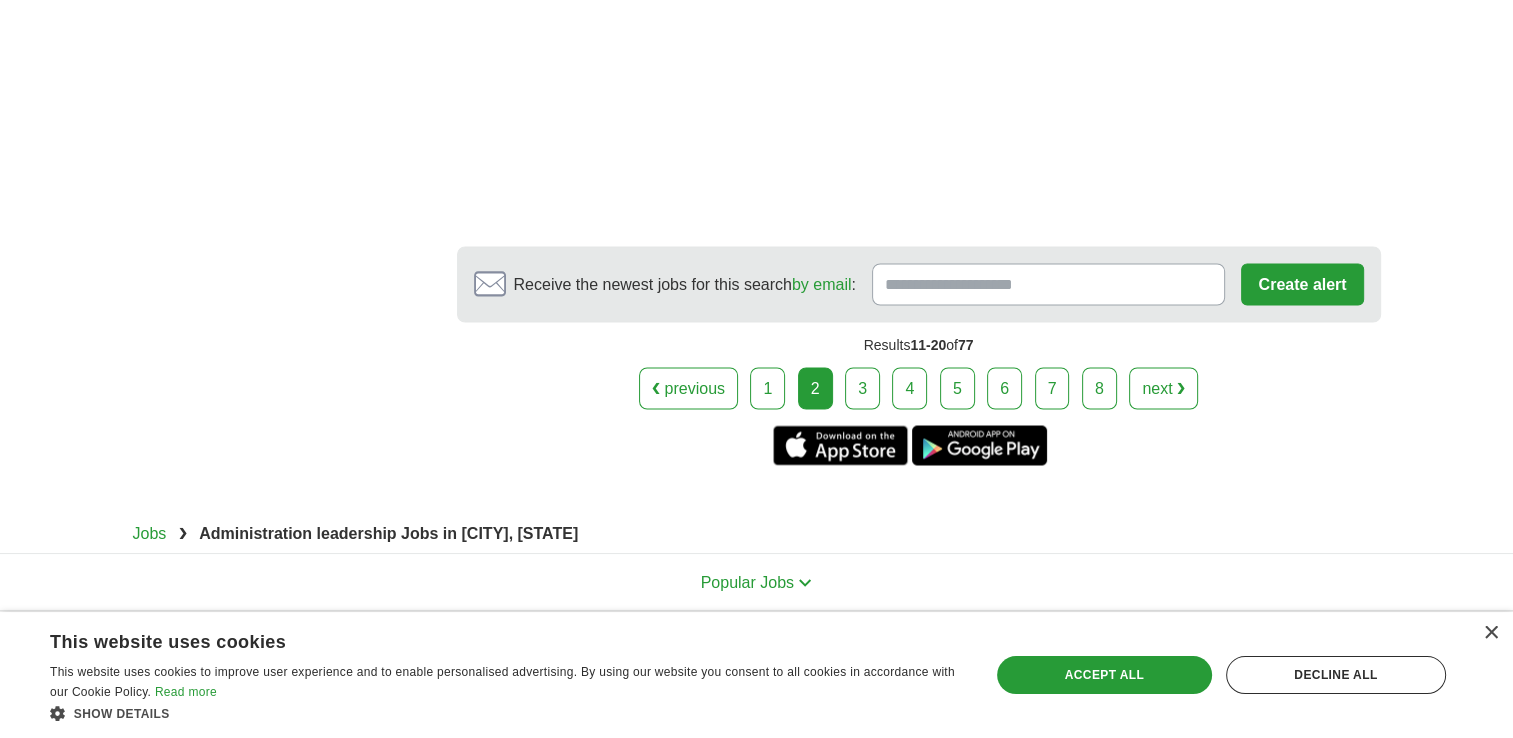 scroll, scrollTop: 3514, scrollLeft: 0, axis: vertical 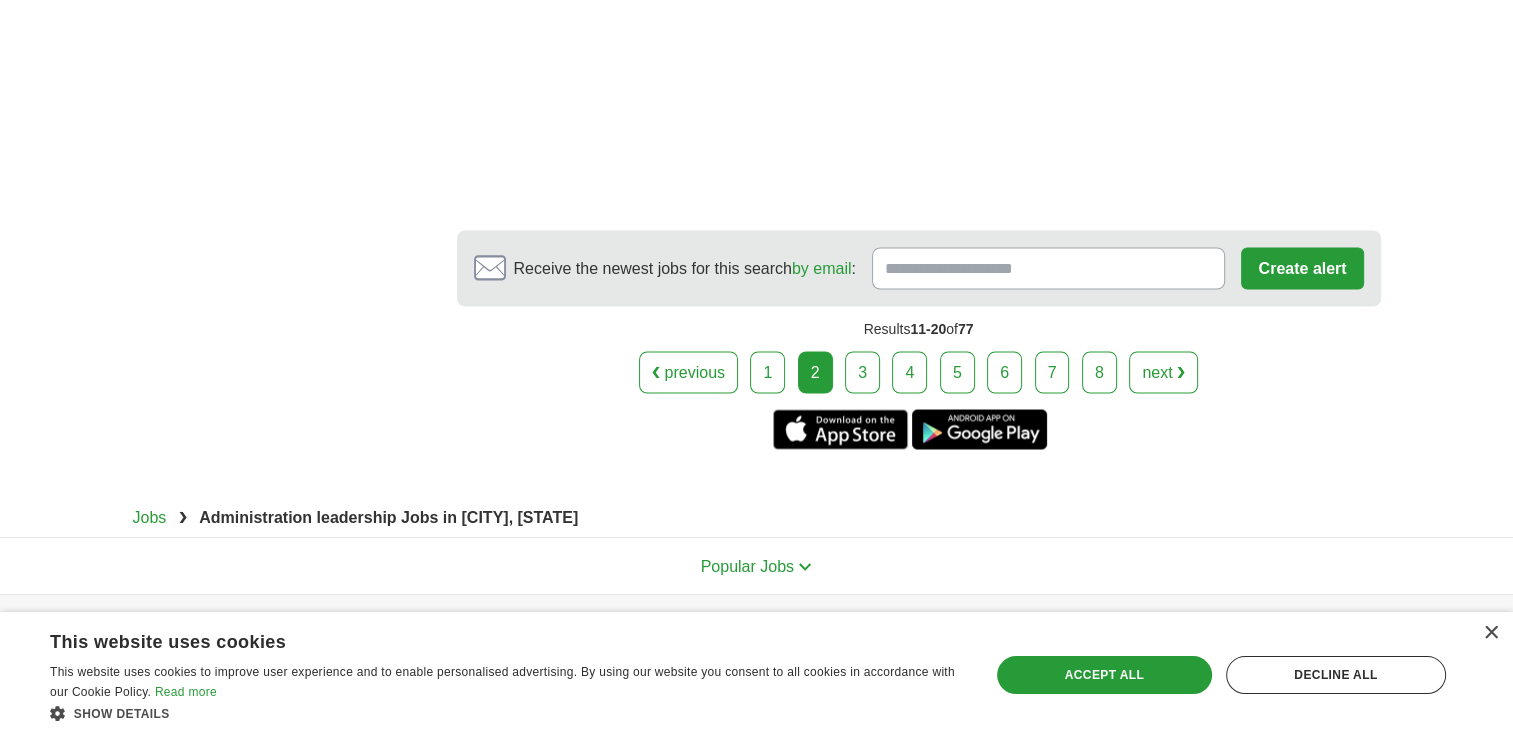 click on "3" at bounding box center [862, 372] 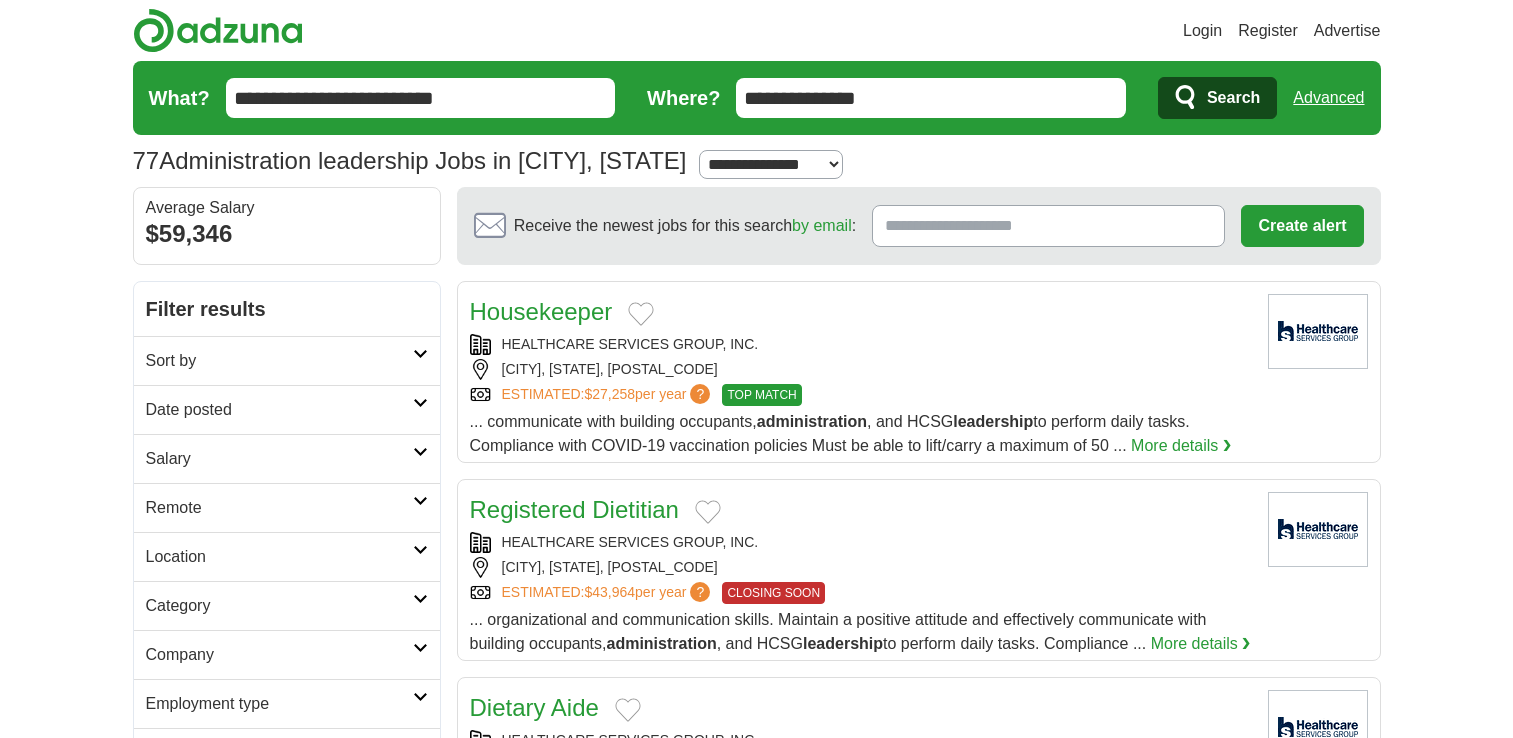 scroll, scrollTop: 0, scrollLeft: 0, axis: both 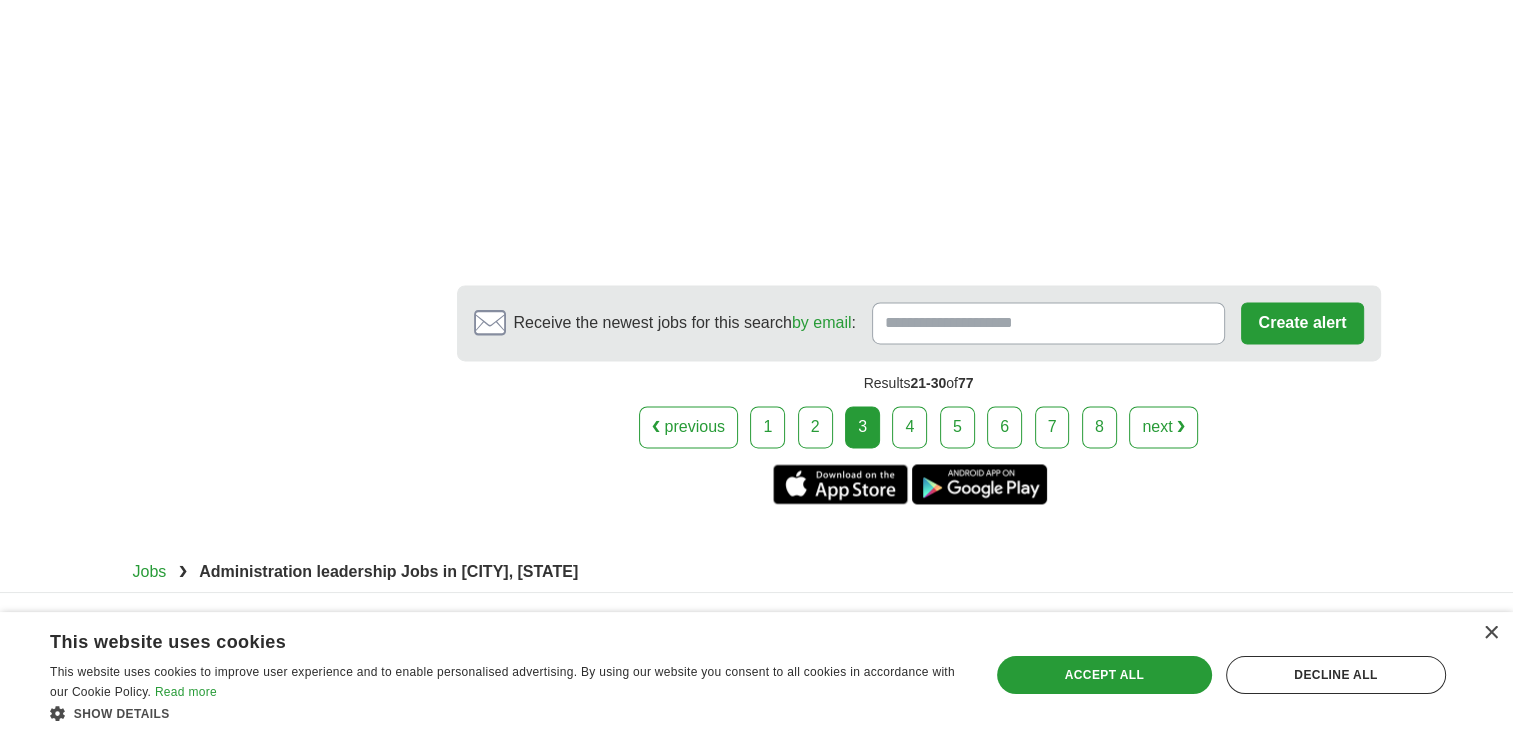 click on "4" at bounding box center (909, 427) 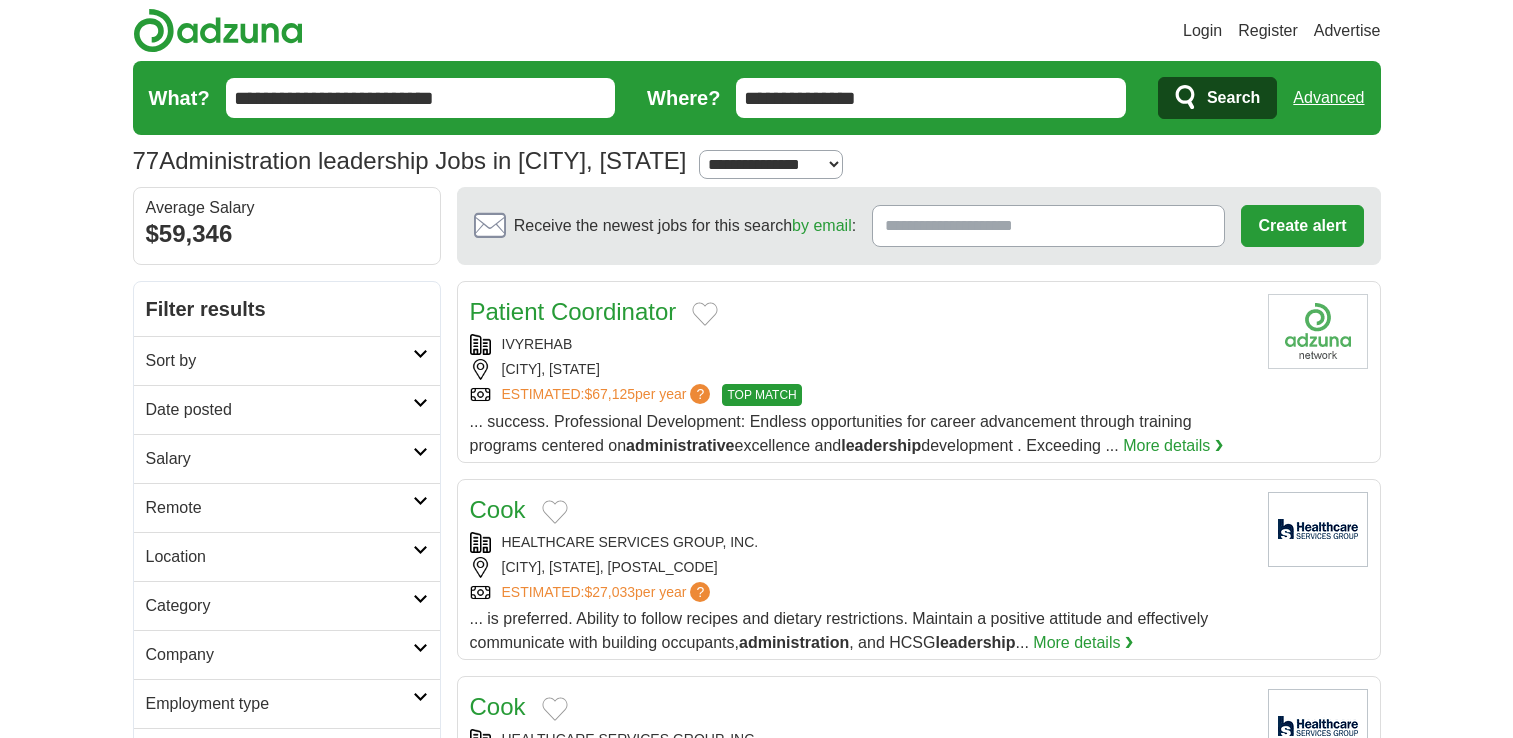 scroll, scrollTop: 0, scrollLeft: 0, axis: both 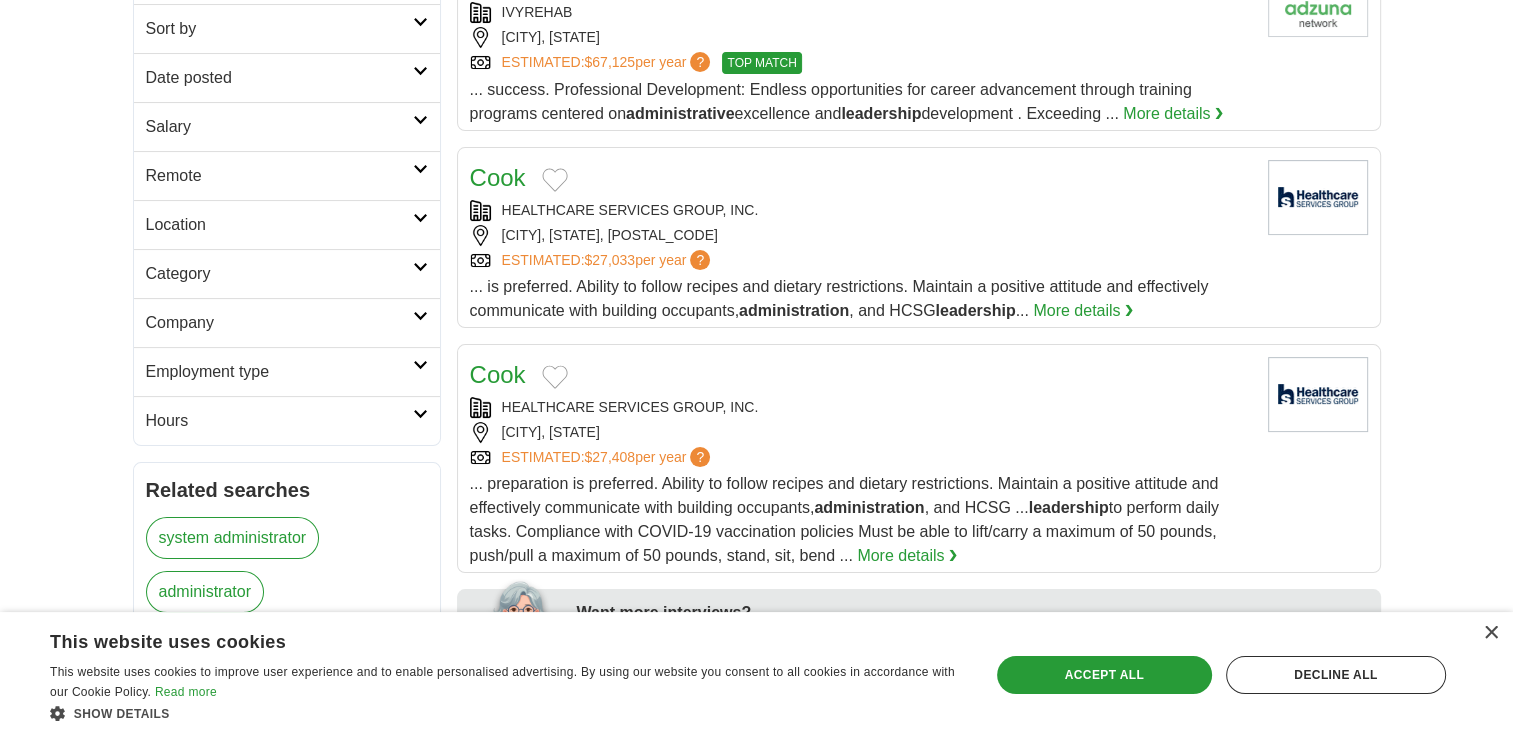 click on "Location" at bounding box center (279, 225) 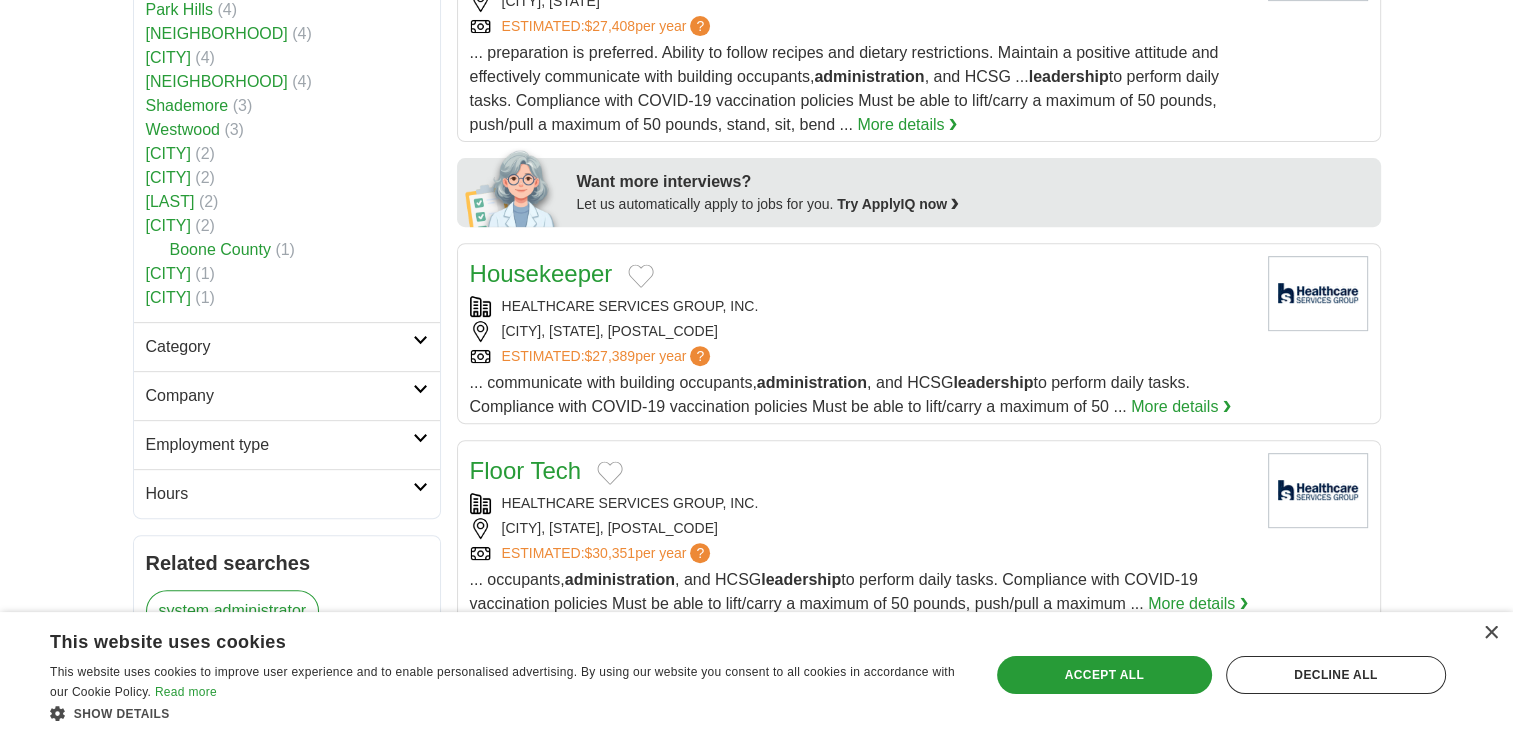 scroll, scrollTop: 764, scrollLeft: 0, axis: vertical 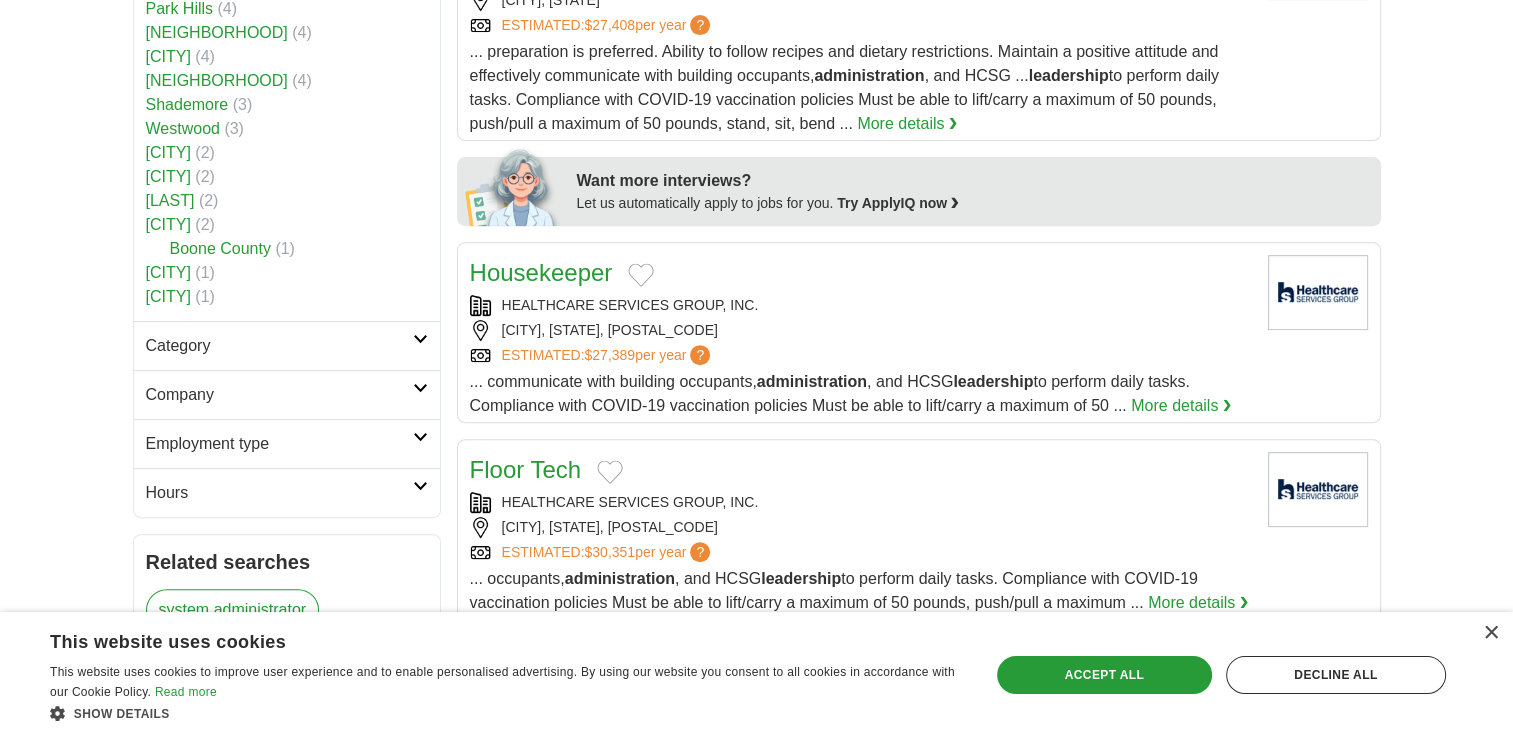 click on "Category" at bounding box center [279, 346] 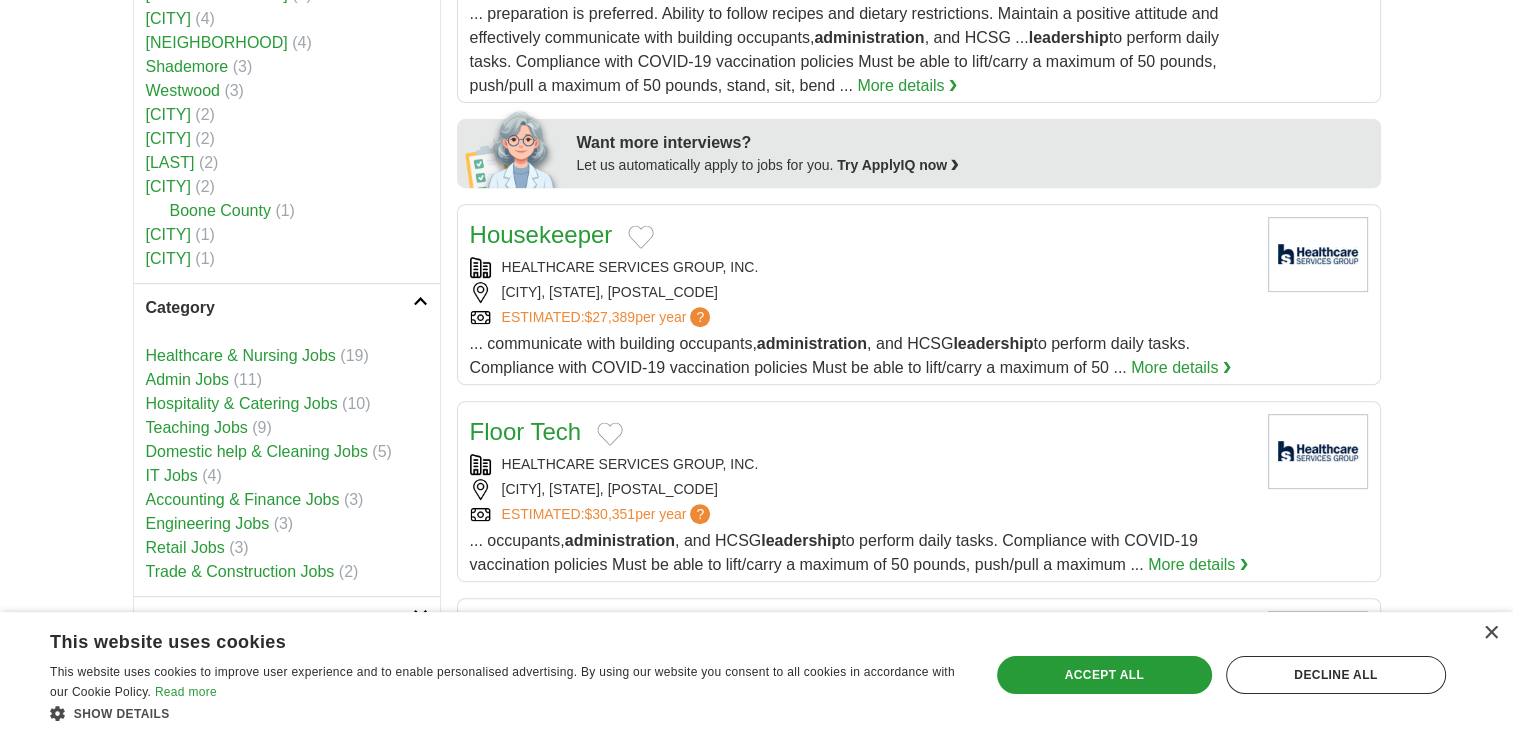 scroll, scrollTop: 816, scrollLeft: 0, axis: vertical 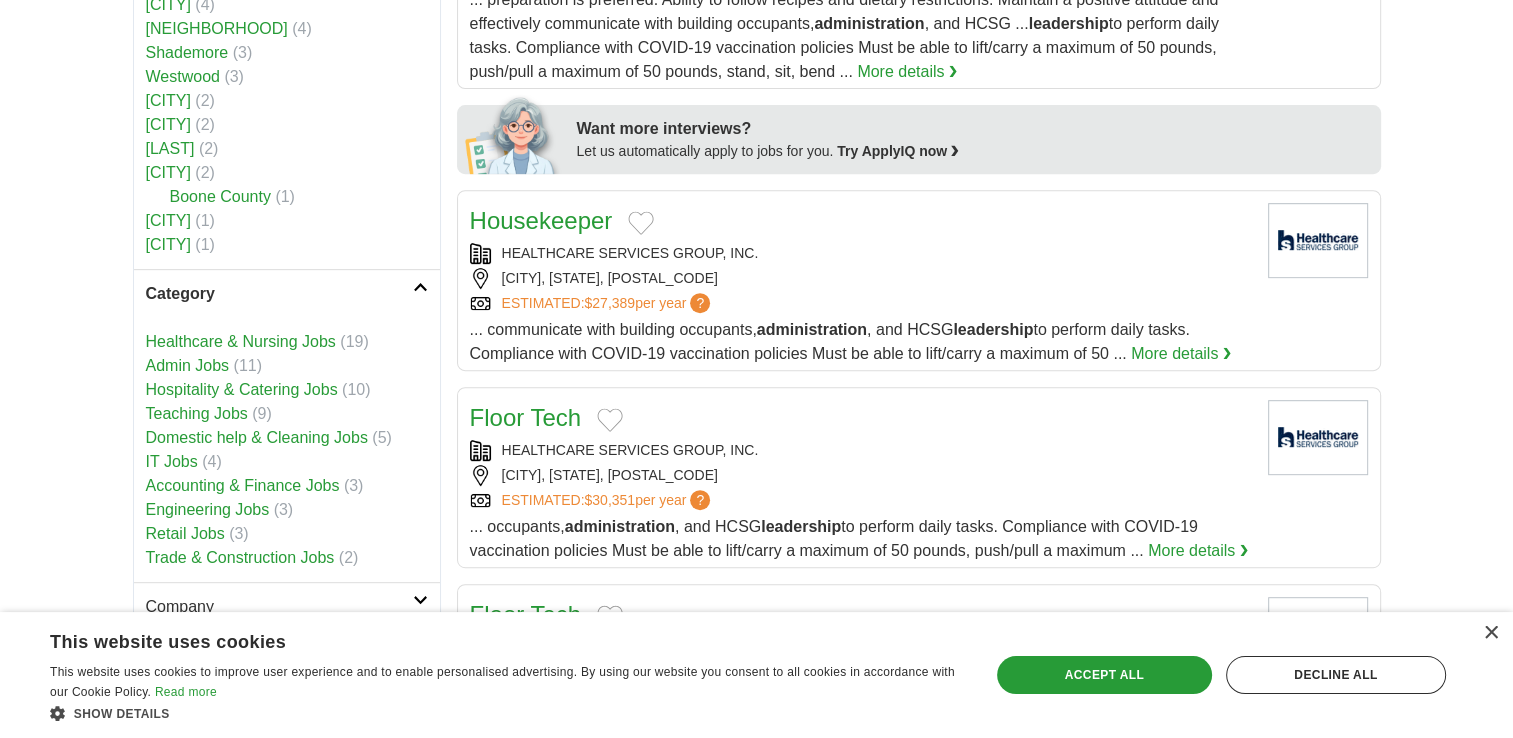 click on "Teaching Jobs" at bounding box center (197, 413) 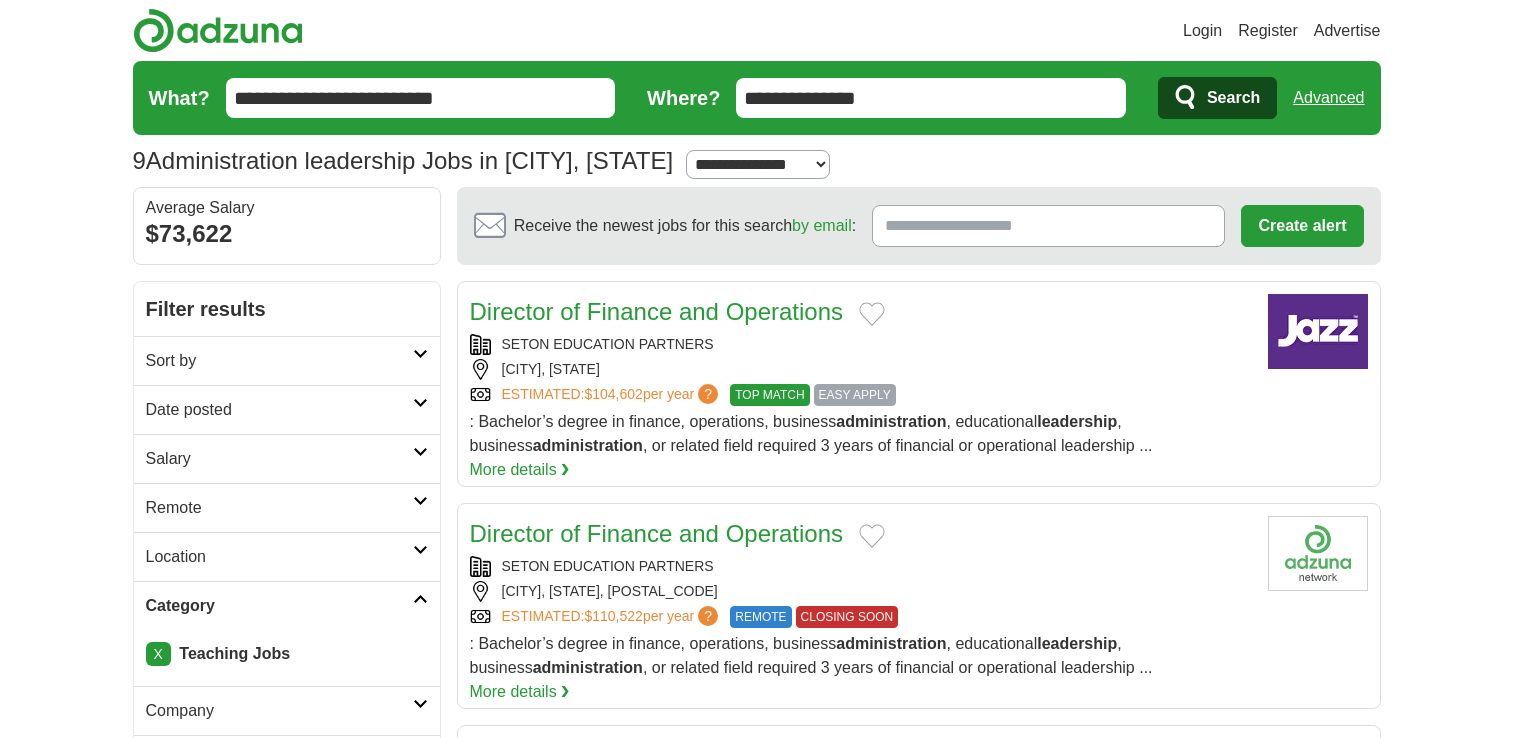 scroll, scrollTop: 0, scrollLeft: 0, axis: both 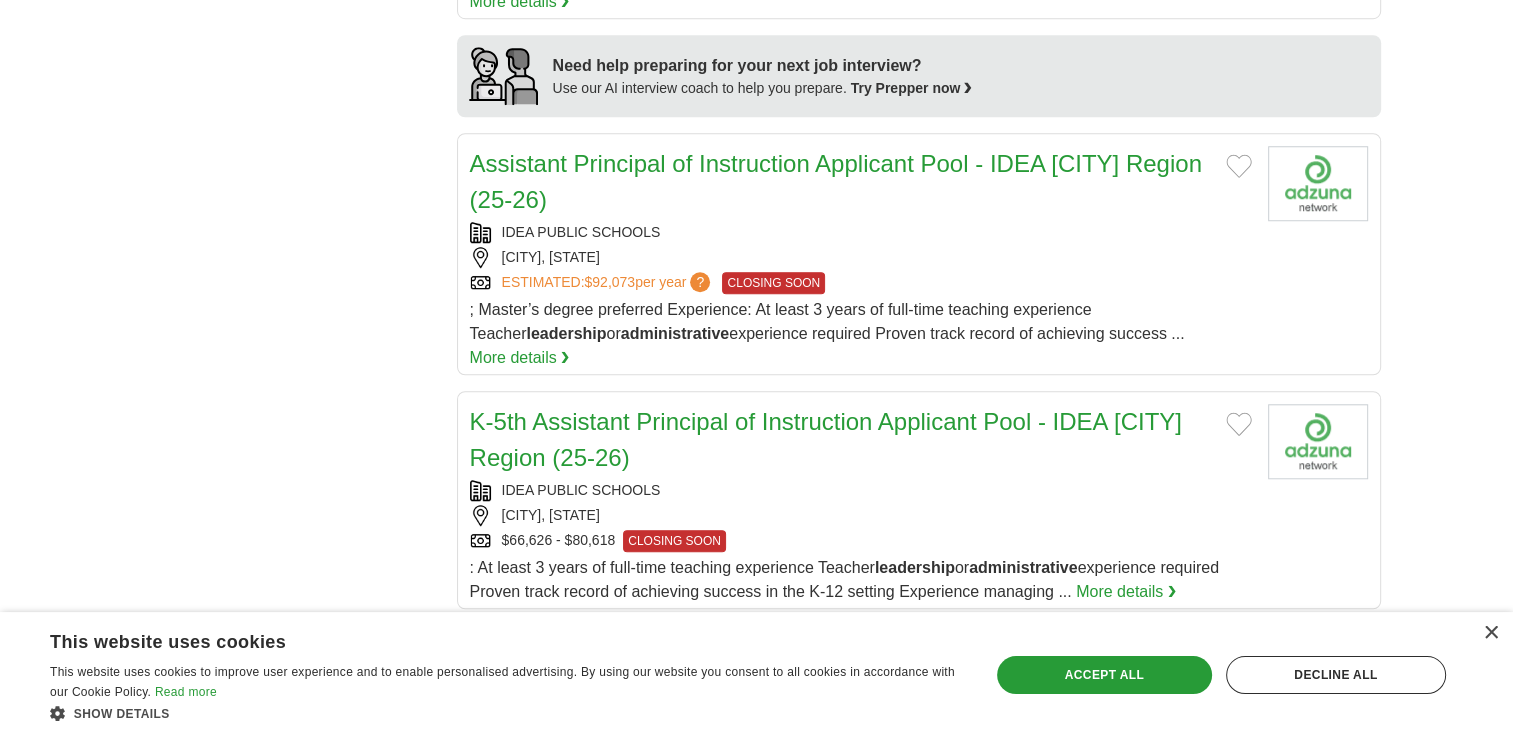 click on "K-5th Assistant Principal of Instruction Applicant Pool - IDEA Cincinnati Region (25-26)" at bounding box center (826, 439) 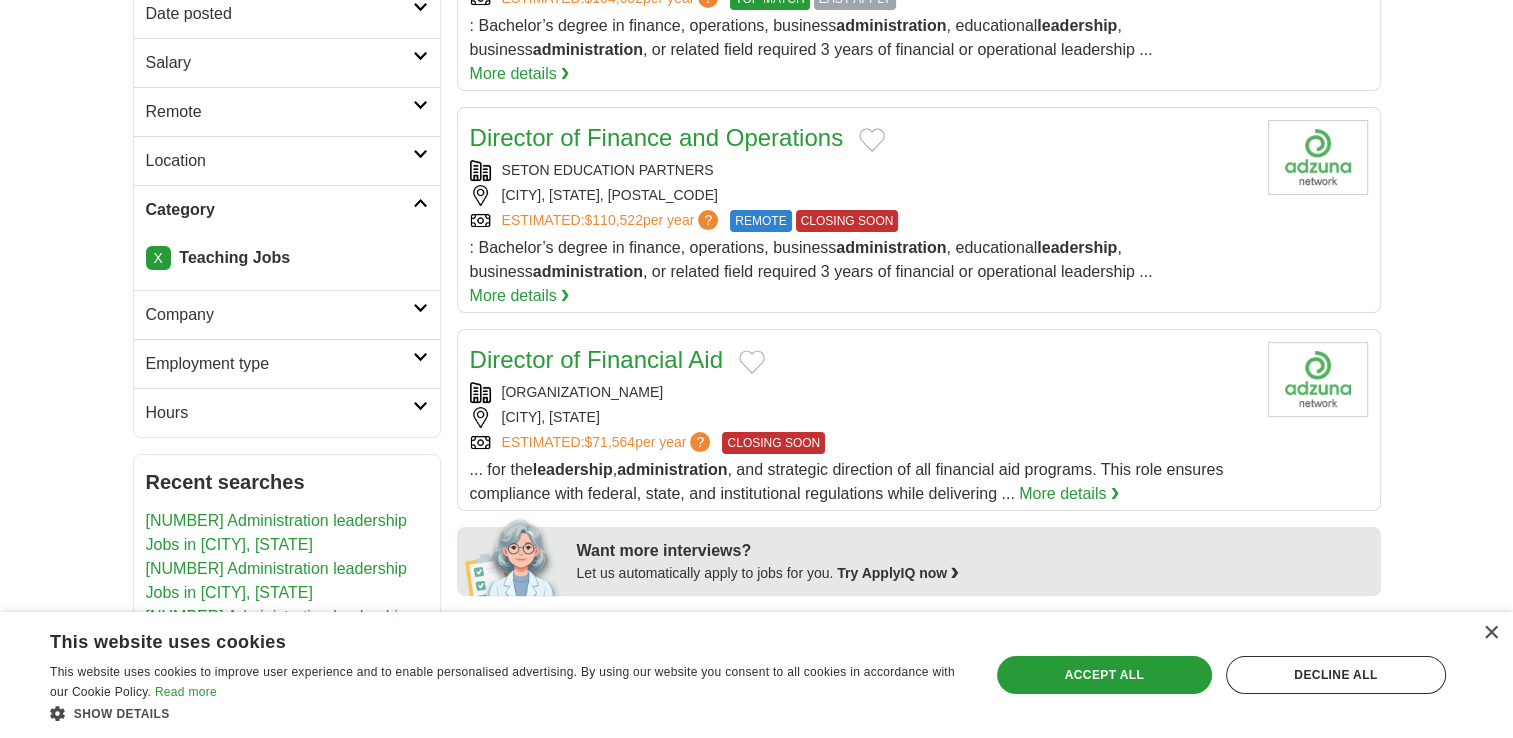 scroll, scrollTop: 0, scrollLeft: 0, axis: both 